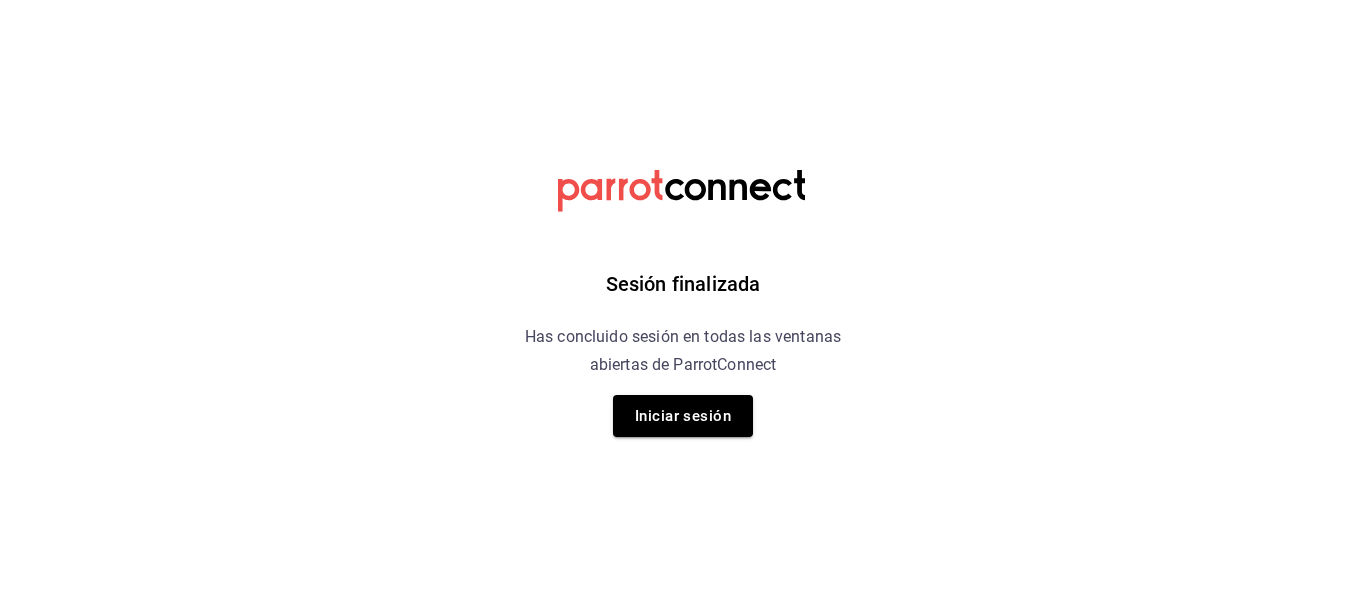 scroll, scrollTop: 0, scrollLeft: 0, axis: both 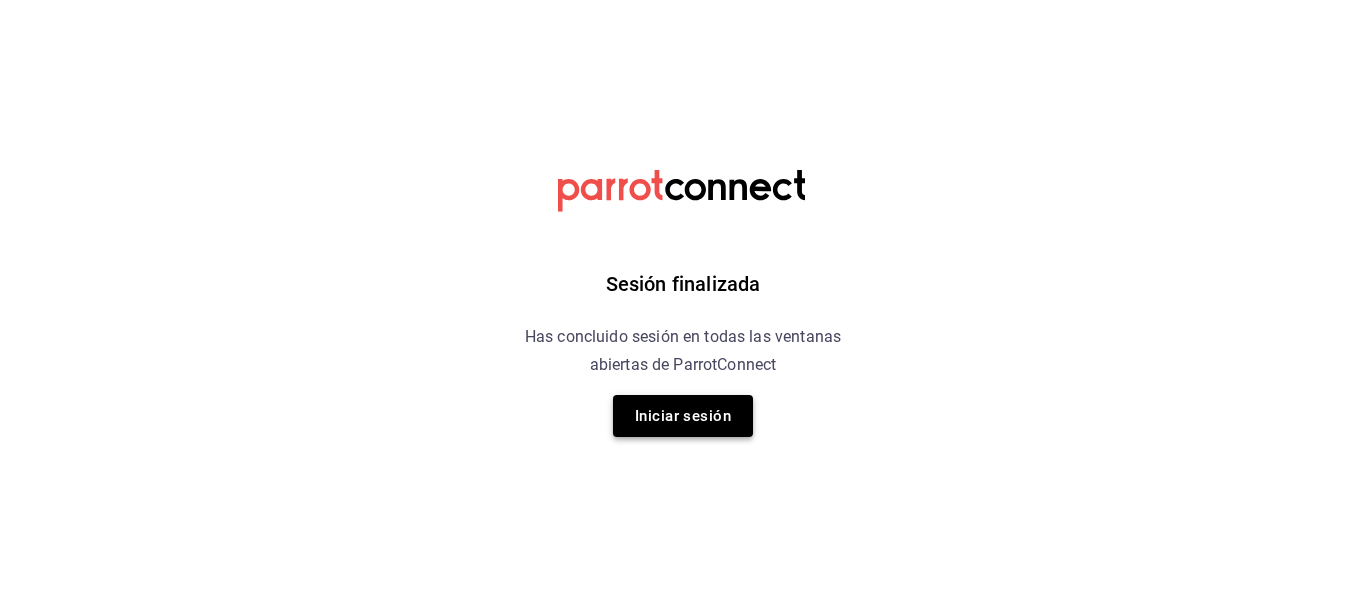 click on "Iniciar sesión" at bounding box center [683, 416] 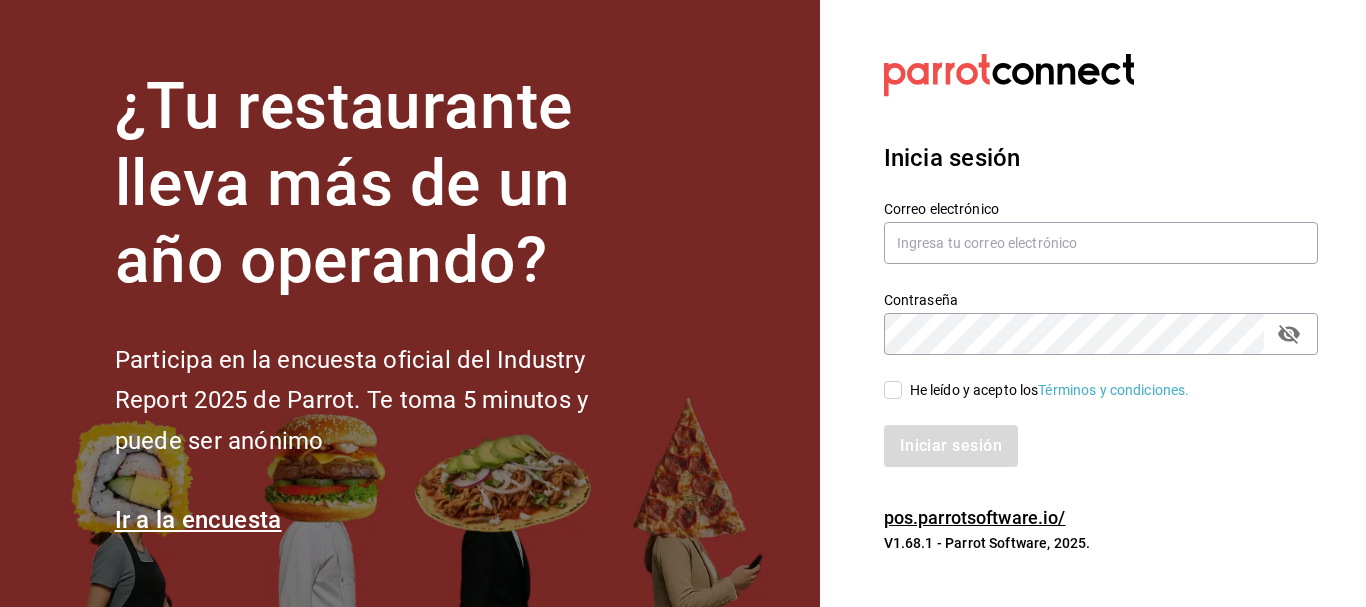 click on "He leído y acepto los  Términos y condiciones." at bounding box center (1037, 390) 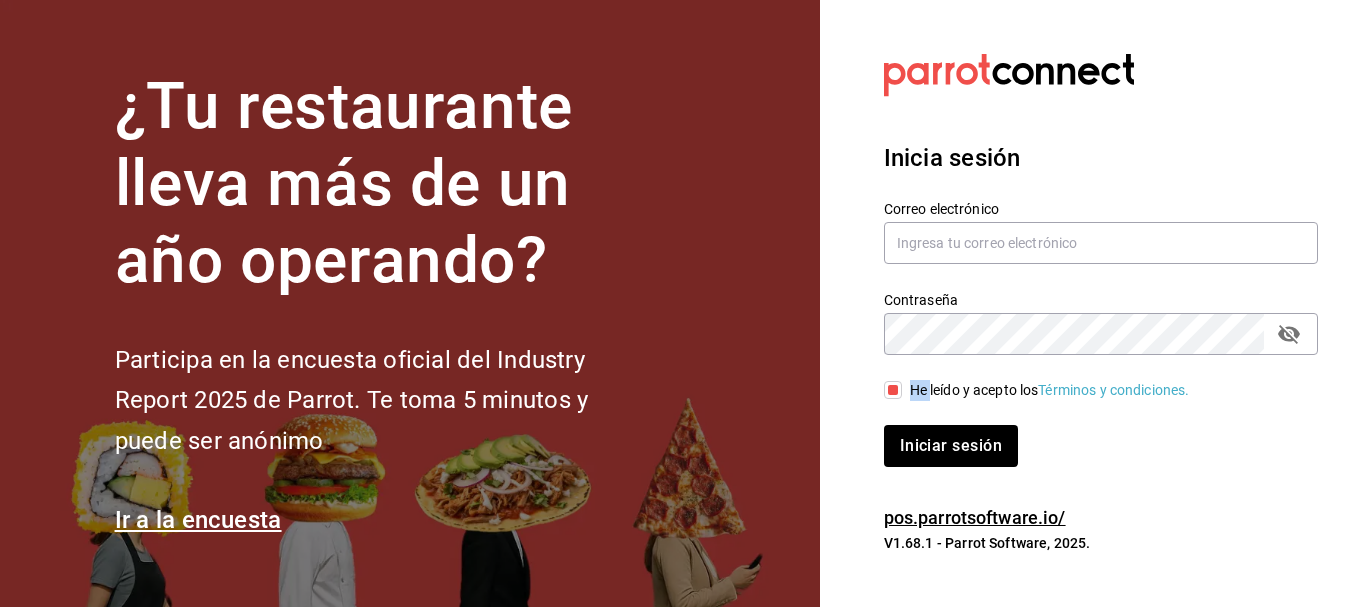 click on "He leído y acepto los  Términos y condiciones." at bounding box center (1037, 390) 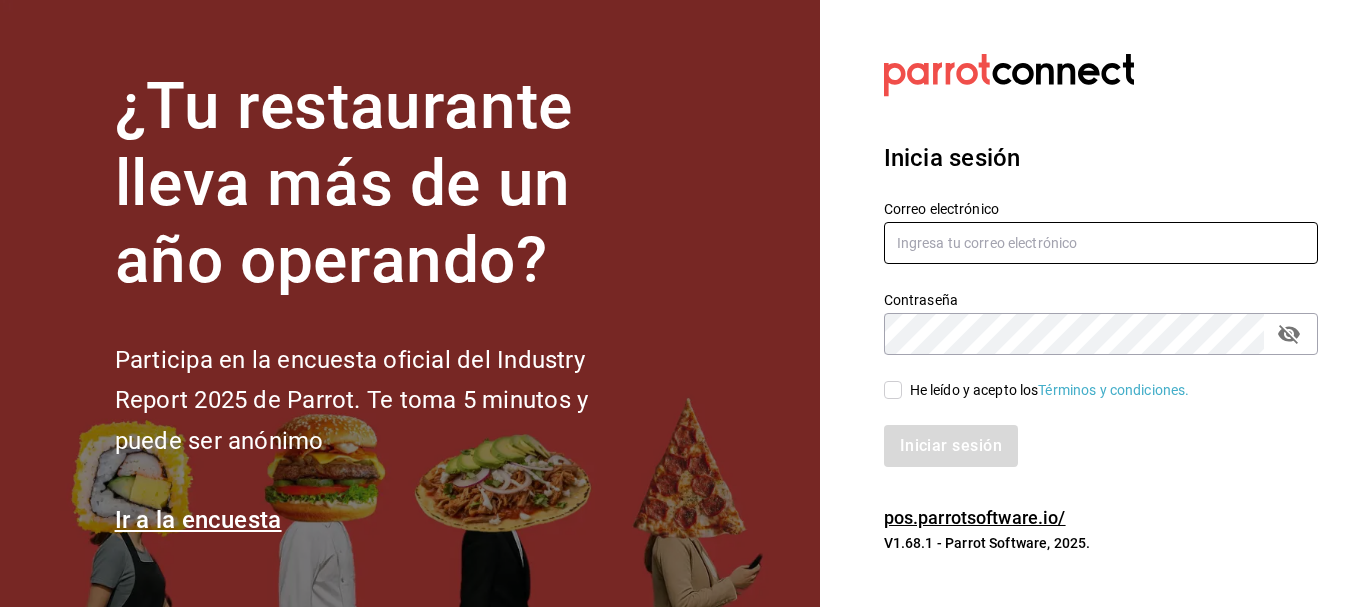 click at bounding box center (1101, 243) 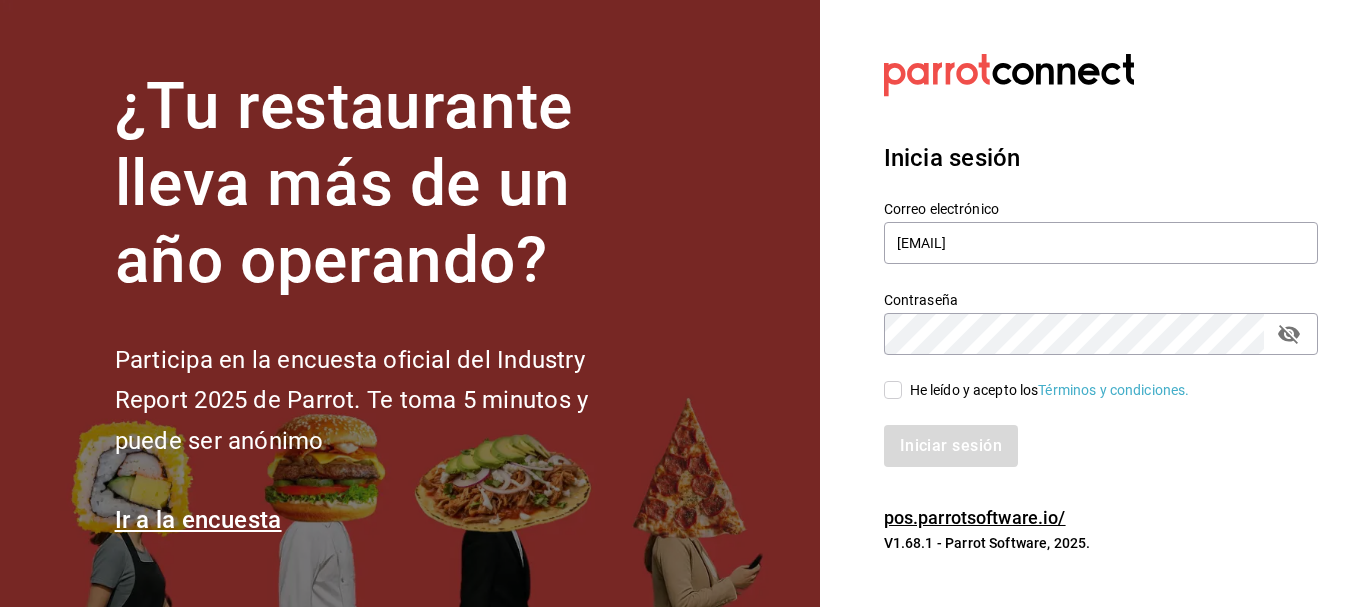 click on "He leído y acepto los  Términos y condiciones." at bounding box center [893, 390] 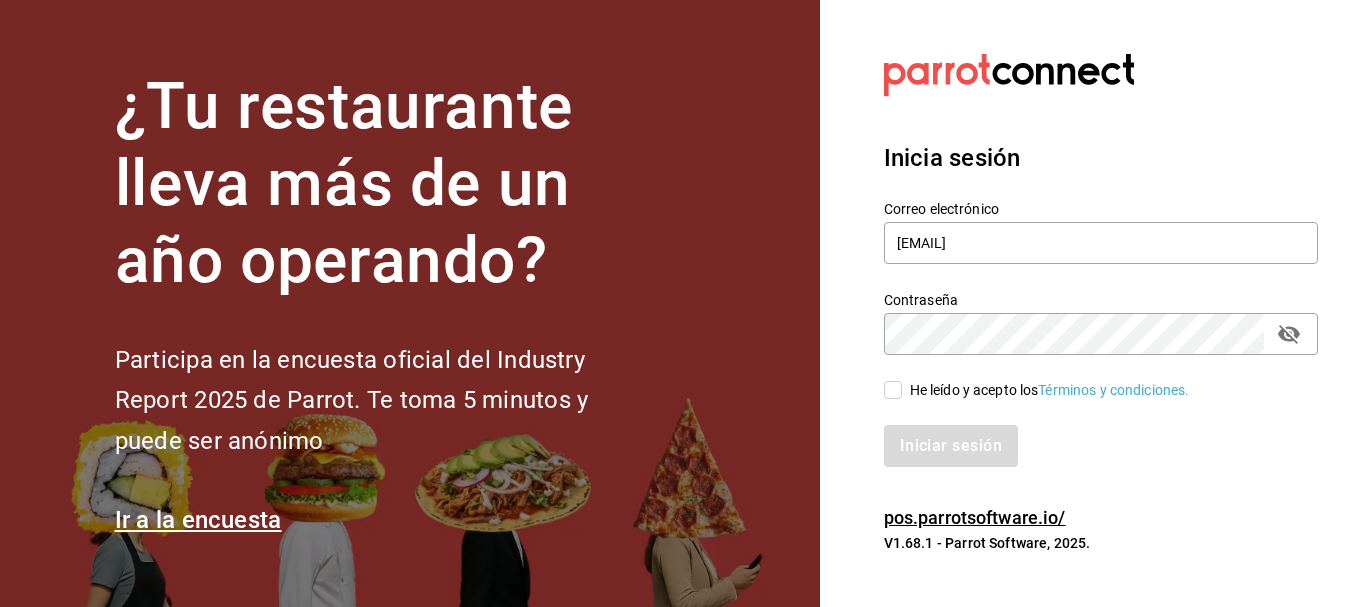 checkbox on "true" 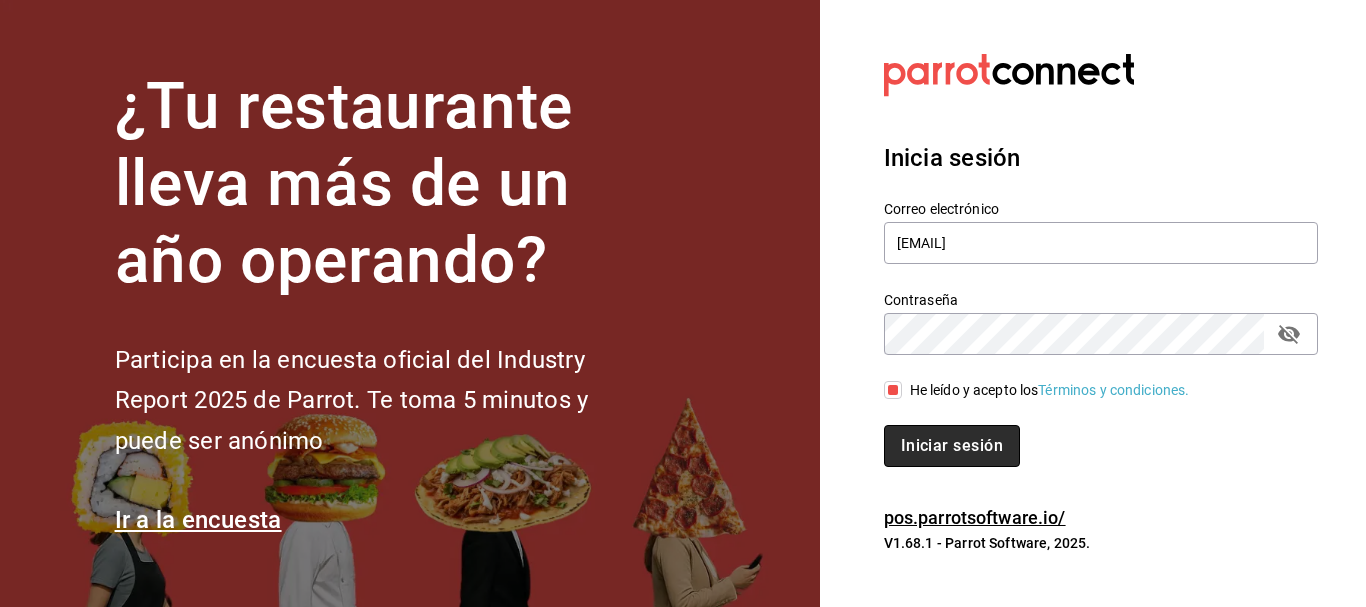 click on "Iniciar sesión" at bounding box center (952, 446) 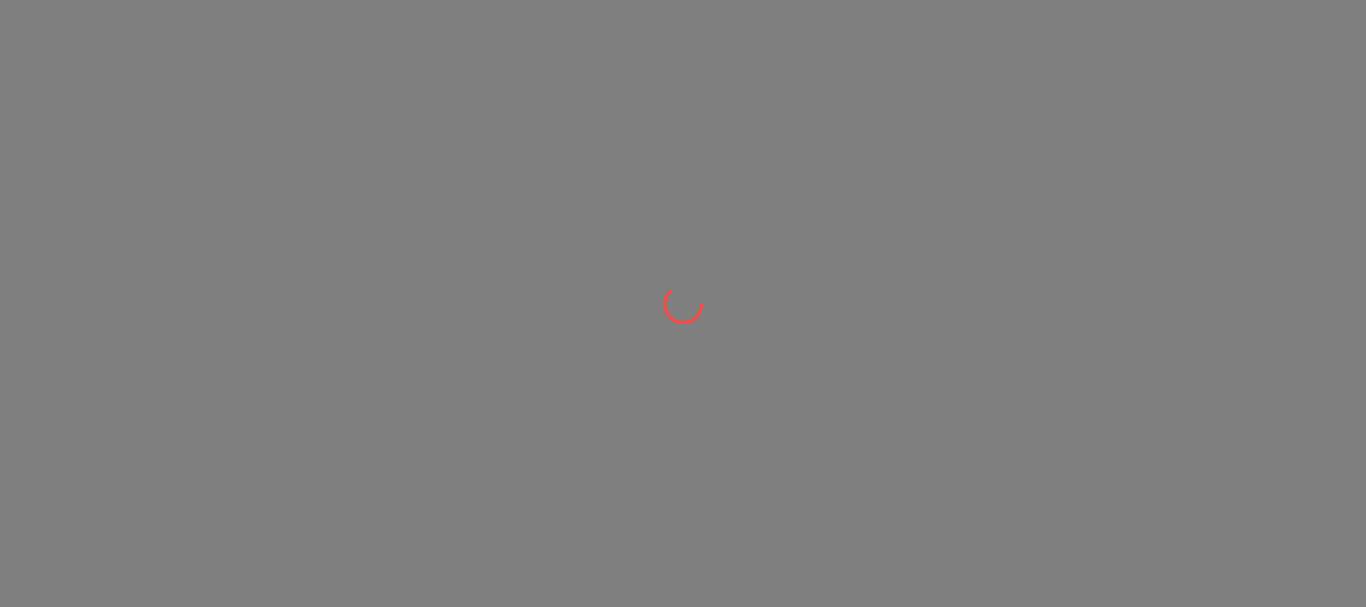 scroll, scrollTop: 0, scrollLeft: 0, axis: both 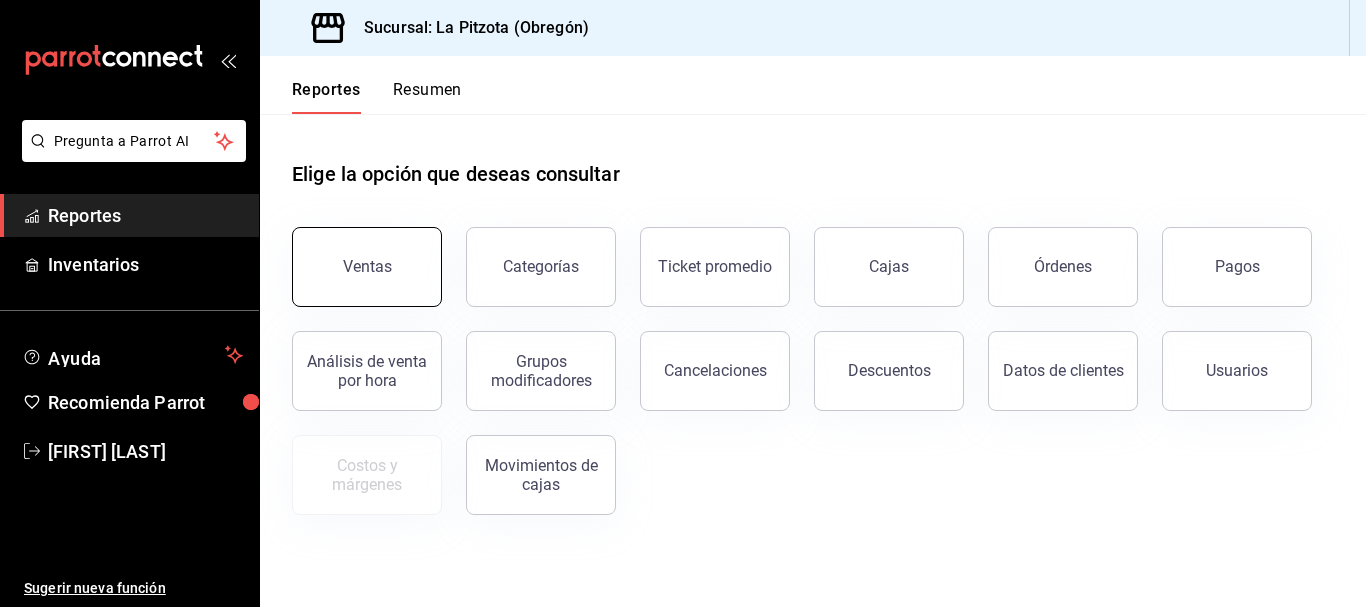 click on "Ventas" at bounding box center (367, 267) 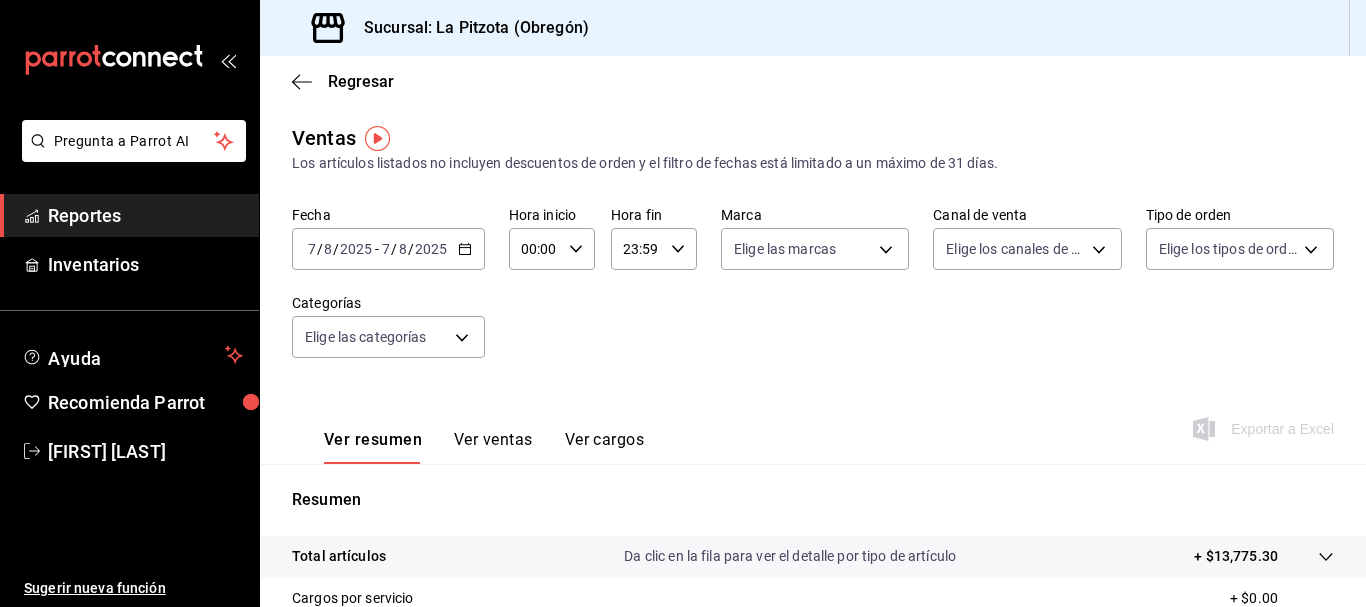 click on "7" at bounding box center (312, 249) 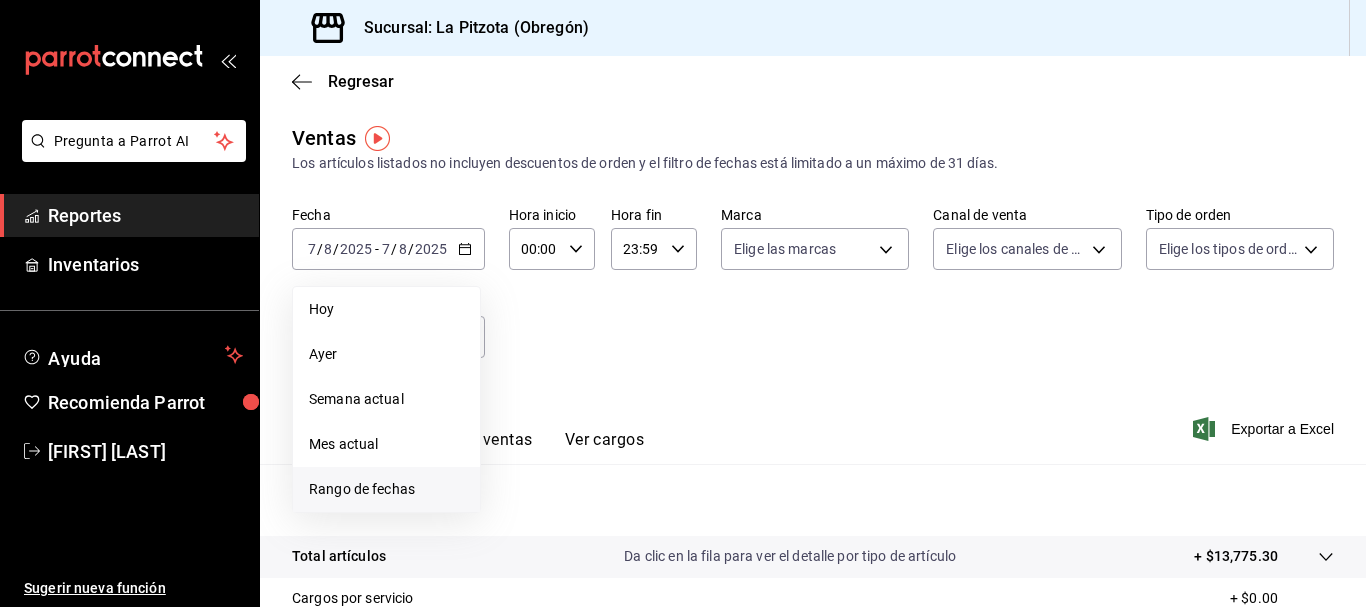 click on "Rango de fechas" at bounding box center [386, 489] 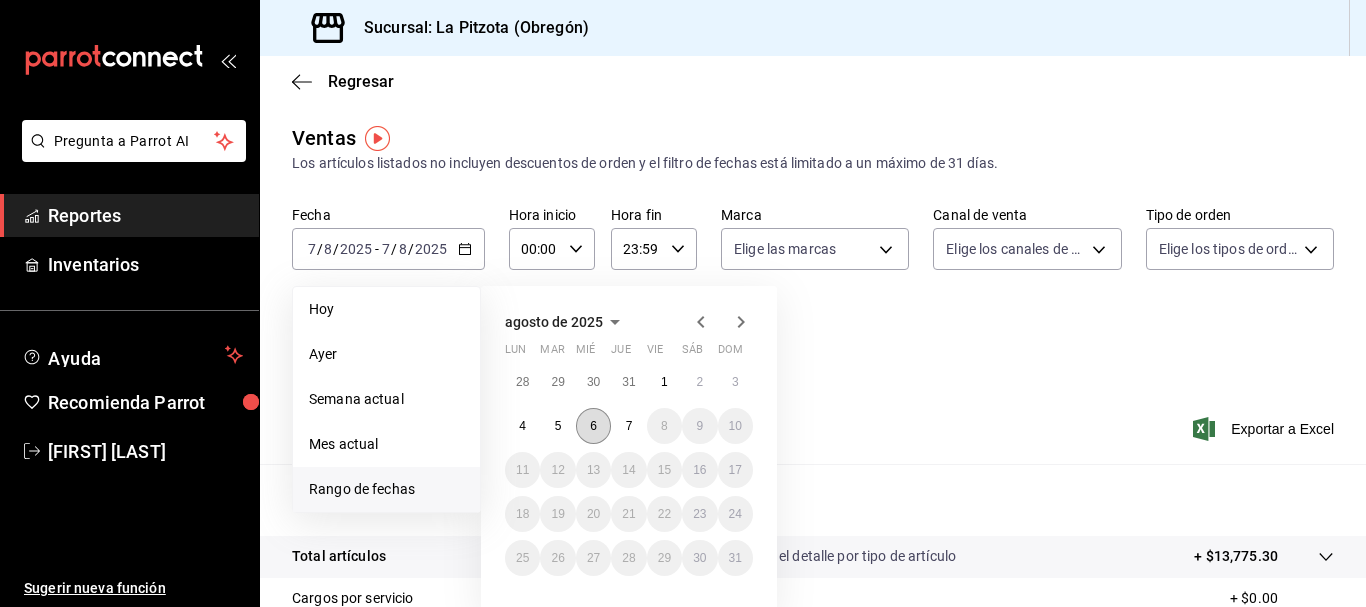 click on "6" at bounding box center [593, 426] 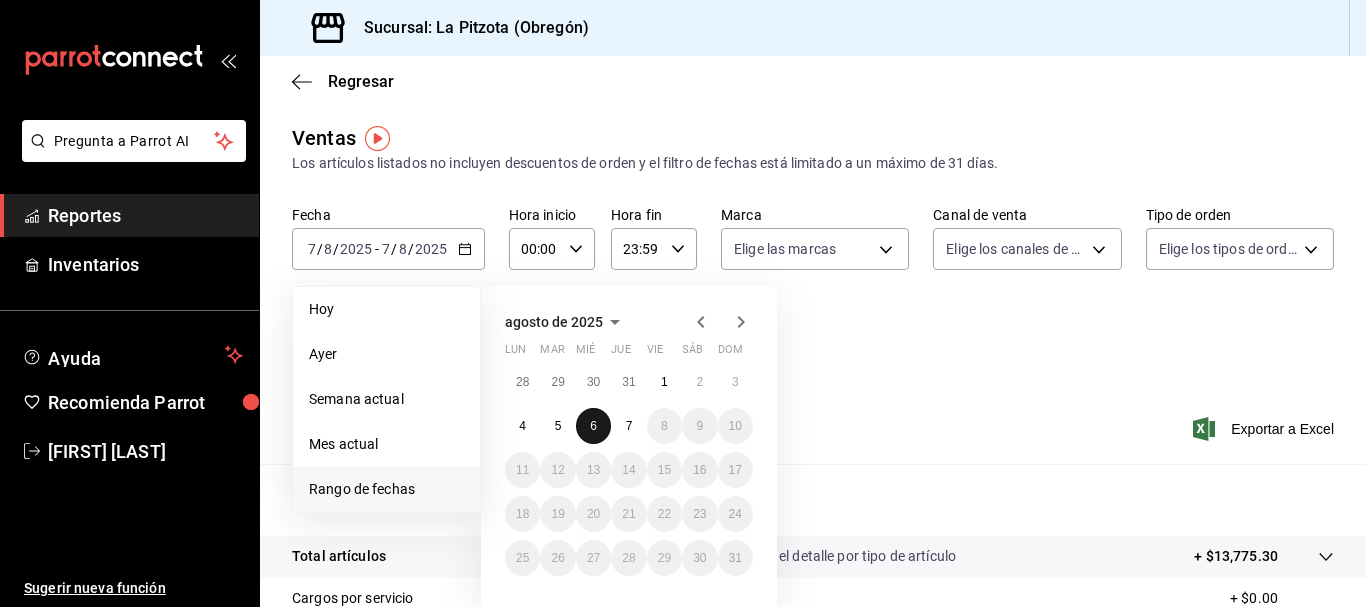 click on "6" at bounding box center [593, 426] 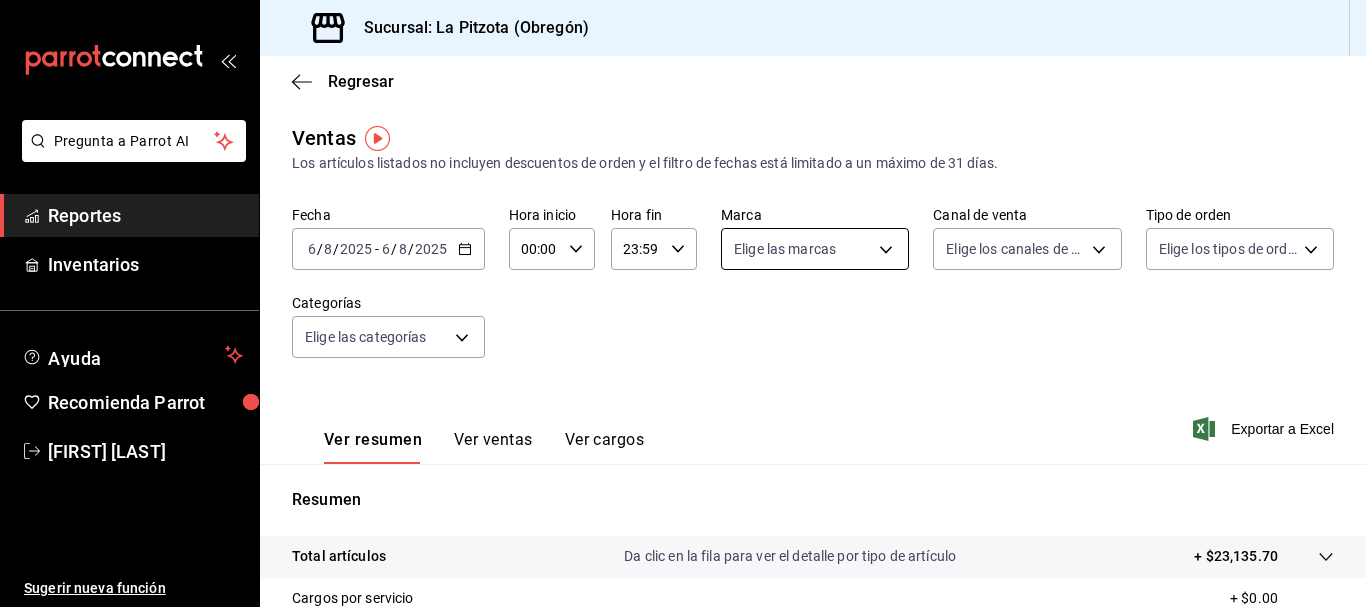 click on "Pregunta a Parrot AI Reportes   Inventarios   Ayuda Recomienda Parrot   [FIRST] [LAST]   Sugerir nueva función   Sucursal: La Pitzota ([CITY]) Regresar Ventas Los artículos listados no incluyen descuentos de orden y el filtro de fechas está limitado a un máximo de 31 días. Fecha 2025-08-06 6 / 8 / 2025 - 2025-08-06 6 / 8 / 2025 Hora inicio 00:00 Hora inicio Hora fin 23:59 Hora fin Marca Elige las marcas Canal de venta Elige los canales de venta Tipo de orden Elige los tipos de orden Categorías Elige las categorías Ver resumen Ver ventas Ver cargos Exportar a Excel Resumen Total artículos Da clic en la fila para ver el detalle por tipo de artículo + $23,135.70 Cargos por servicio + $0.00 Venta bruta = $23,135.70 Descuentos totales - $826.56 Certificados de regalo - $0.00 Venta total = $22,309.14 Impuestos - $3,077.12 Venta neta = $19,232.02 Pregunta a Parrot AI Reportes   Inventarios   Ayuda Recomienda Parrot   [FIRST] [LAST]   Sugerir nueva función   GANA 1 MES GRATIS EN TU SUSCRIPCIÓN AQUÍ" at bounding box center [683, 303] 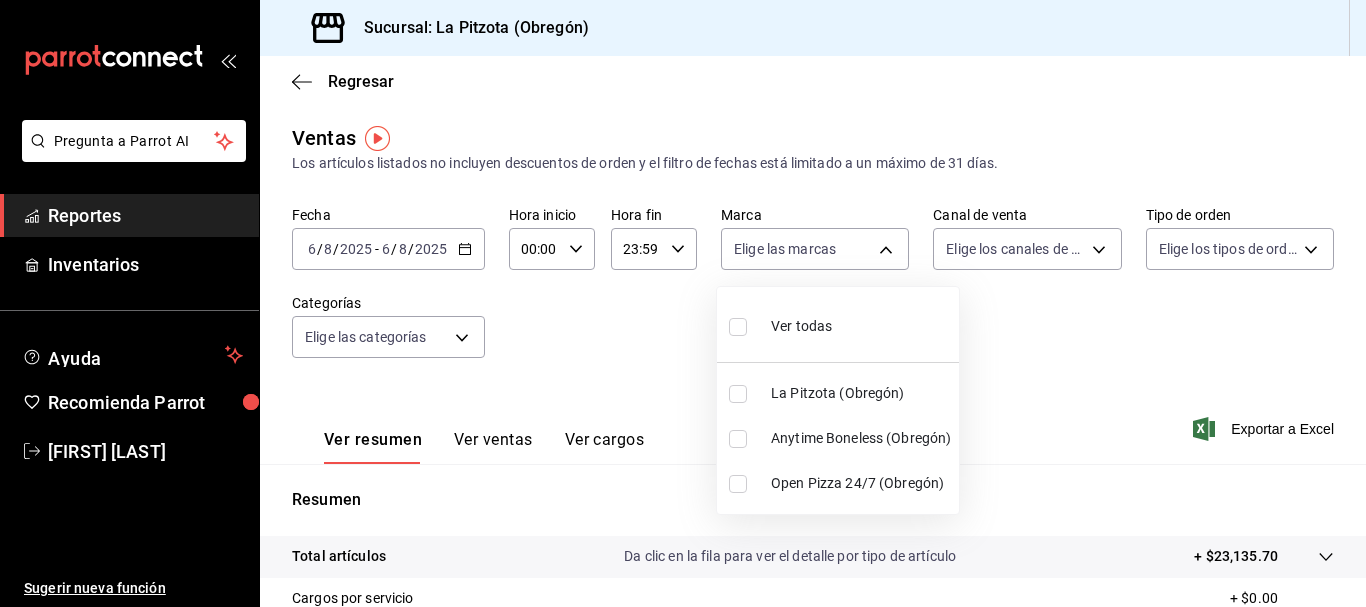 click on "Anytime Boneless (Obregón)" at bounding box center [838, 438] 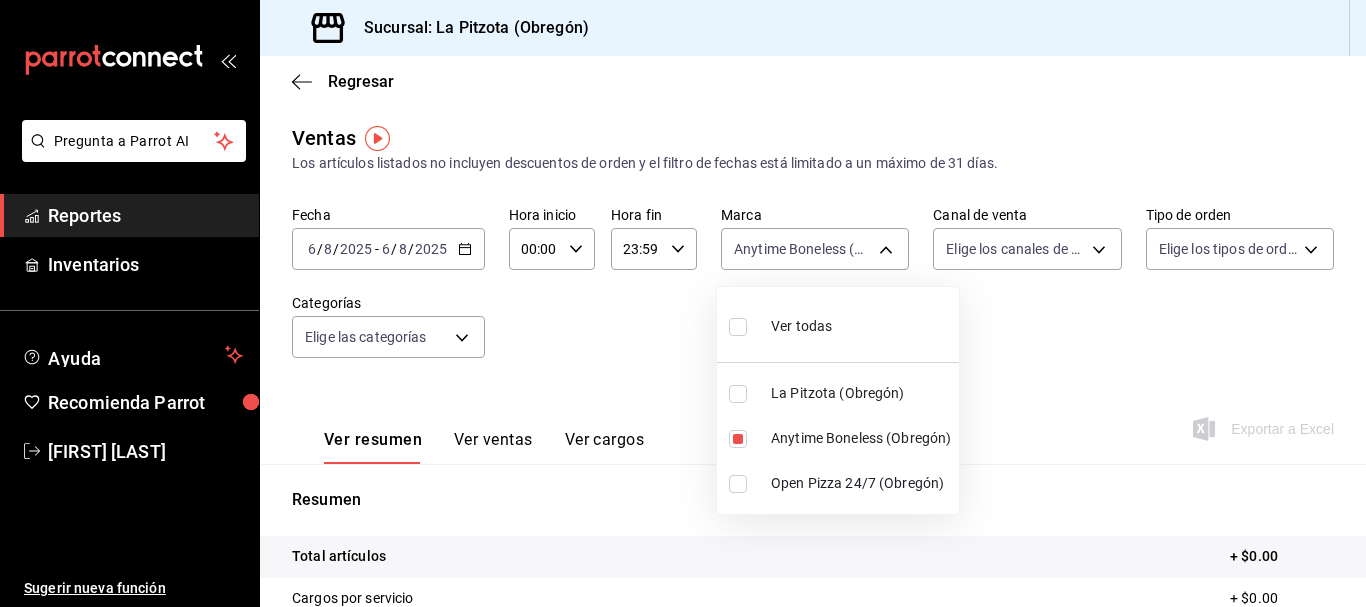 click at bounding box center [683, 303] 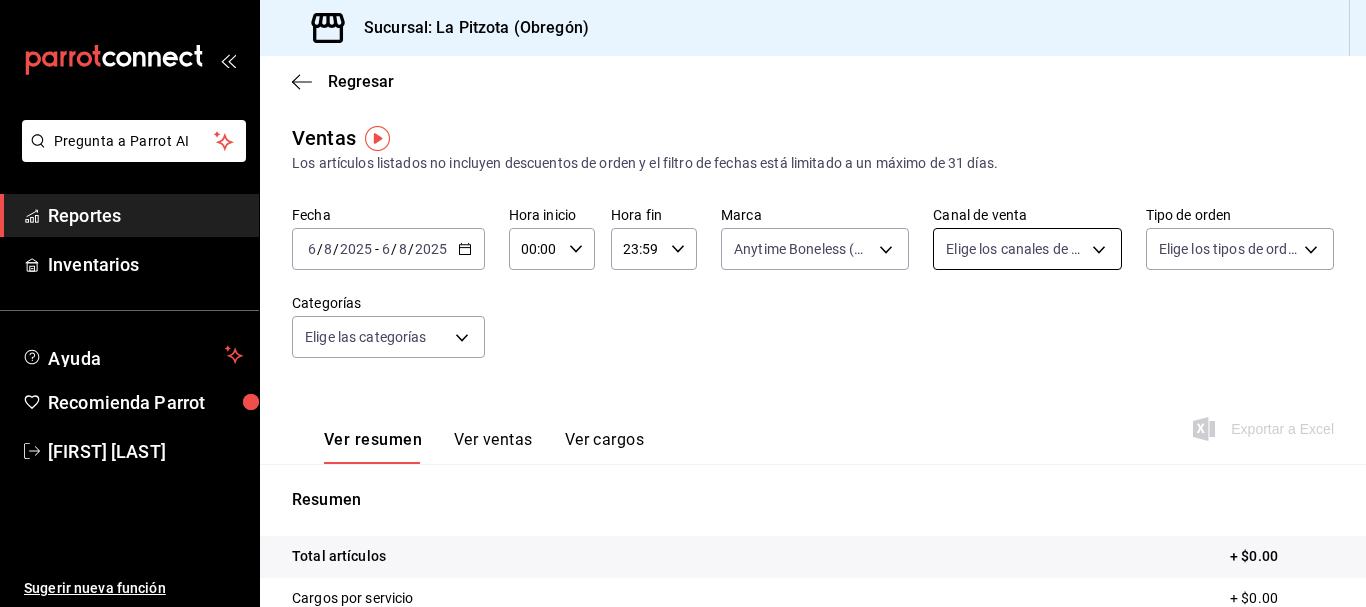 click on "Pregunta a Parrot AI Reportes   Inventarios   Ayuda Recomienda Parrot   [FIRST] [LAST]   Sugerir nueva función   Sucursal: La Pitzota ([CITY]) Regresar Ventas Los artículos listados no incluyen descuentos de orden y el filtro de fechas está limitado a un máximo de 31 días. Fecha 2025-08-06 6 / 8 / 2025 - 2025-08-06 6 / 8 / 2025 Hora inicio 00:00 Hora inicio Hora fin 23:59 Hora fin Marca Anytime Boneless ([CITY]) [UUID] Canal de venta Elige los canales de venta Tipo de orden Elige los tipos de orden Categorías Elige las categorías Ver resumen Ver ventas Ver cargos Exportar a Excel Resumen Total artículos + $0.00 Cargos por servicio + $0.00 Venta bruta = $0.00 Descuentos totales - $0.00 Certificados de regalo - $0.00 Venta total = $0.00 Impuestos - $0.00 Venta neta = $0.00 Pregunta a Parrot AI Reportes   Inventarios   Ayuda Recomienda Parrot   [FIRST] [LAST]   Sugerir nueva función   GANA 1 MES GRATIS EN TU SUSCRIPCIÓN AQUÍ Ver video tutorial Ir a video" at bounding box center [683, 303] 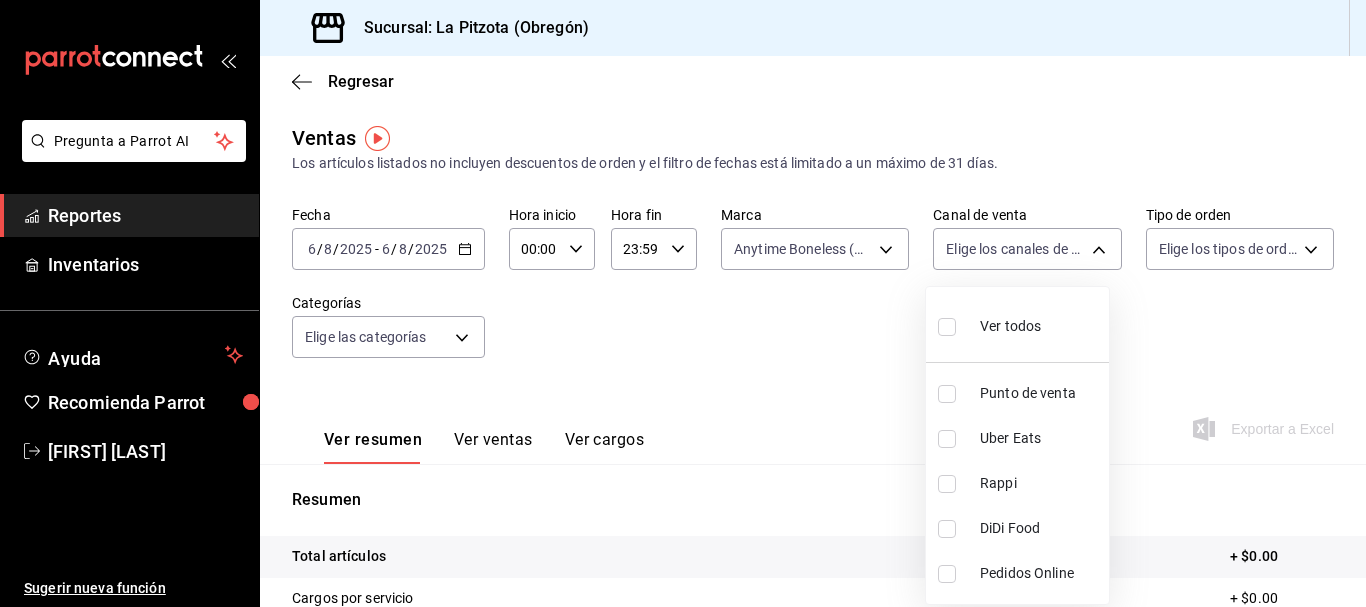 click at bounding box center [947, 439] 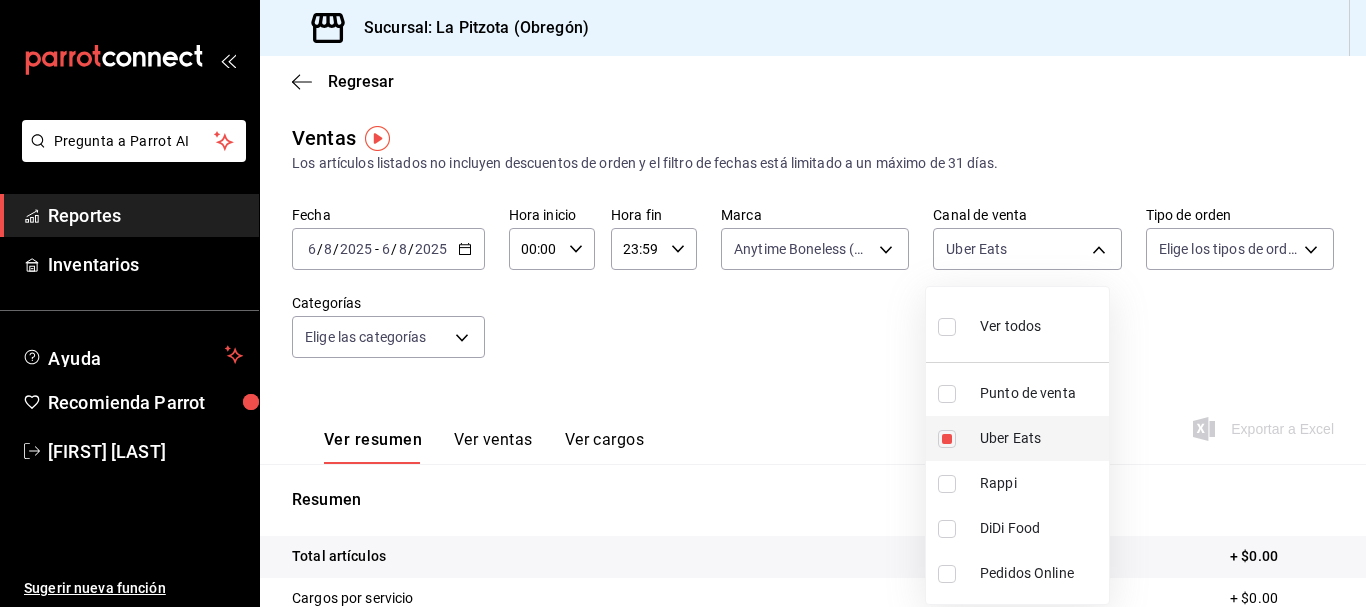 click at bounding box center (947, 439) 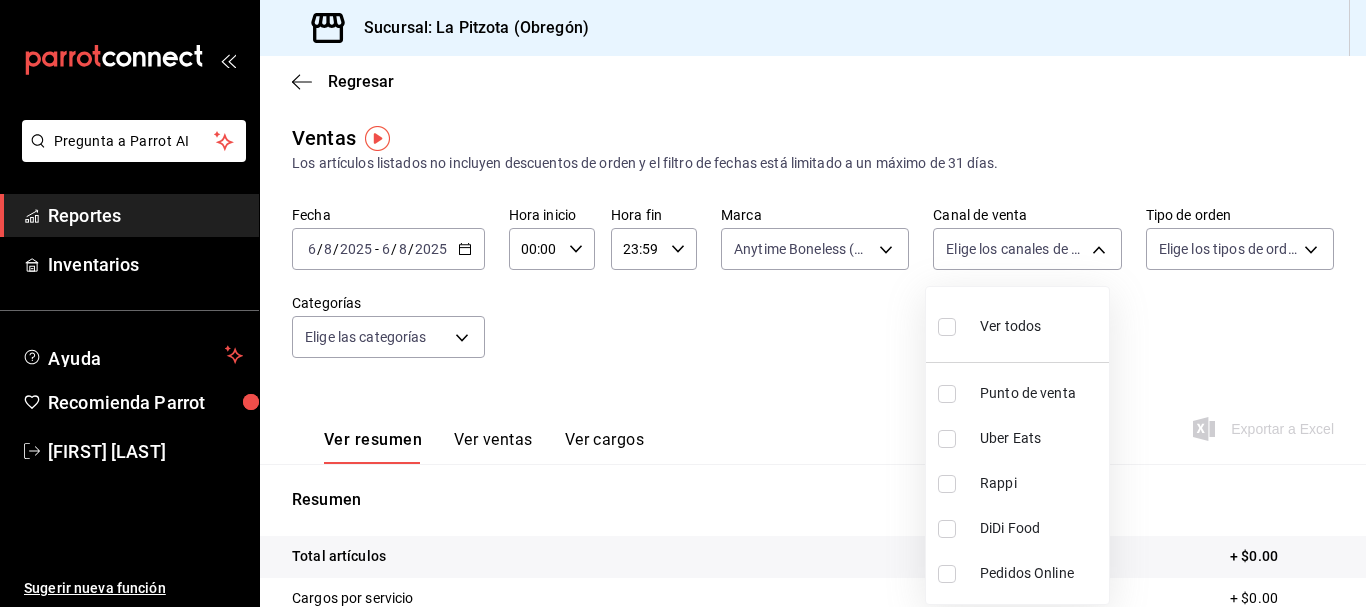click at bounding box center [947, 484] 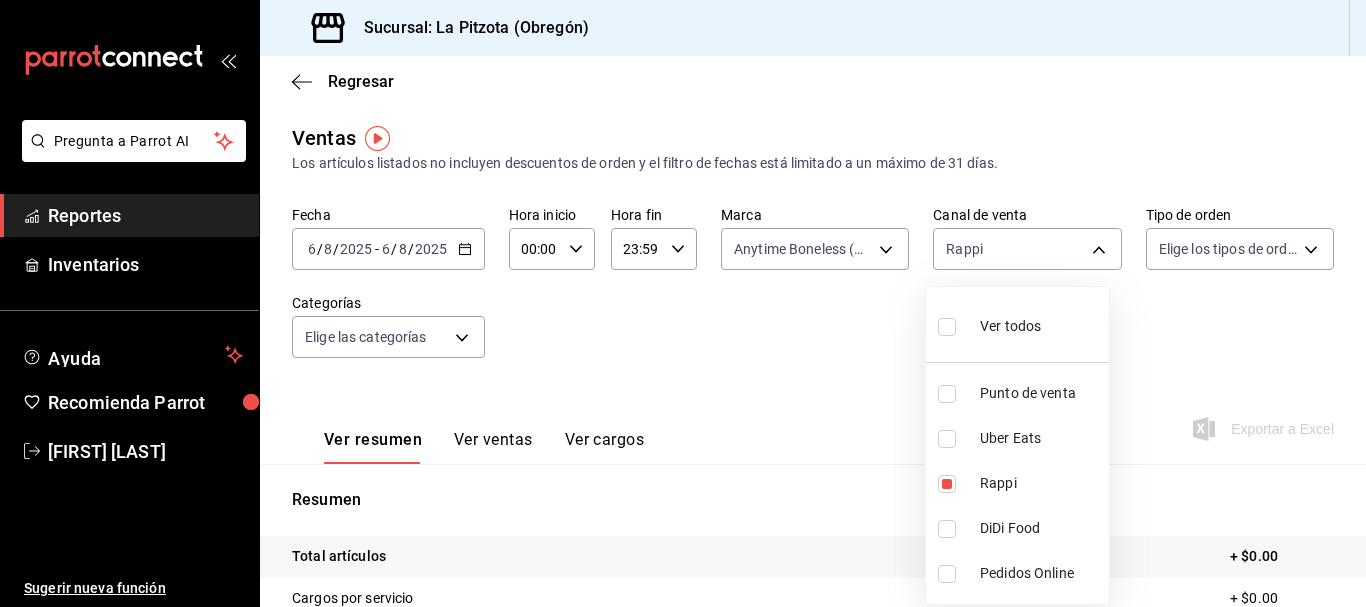 click at bounding box center (683, 303) 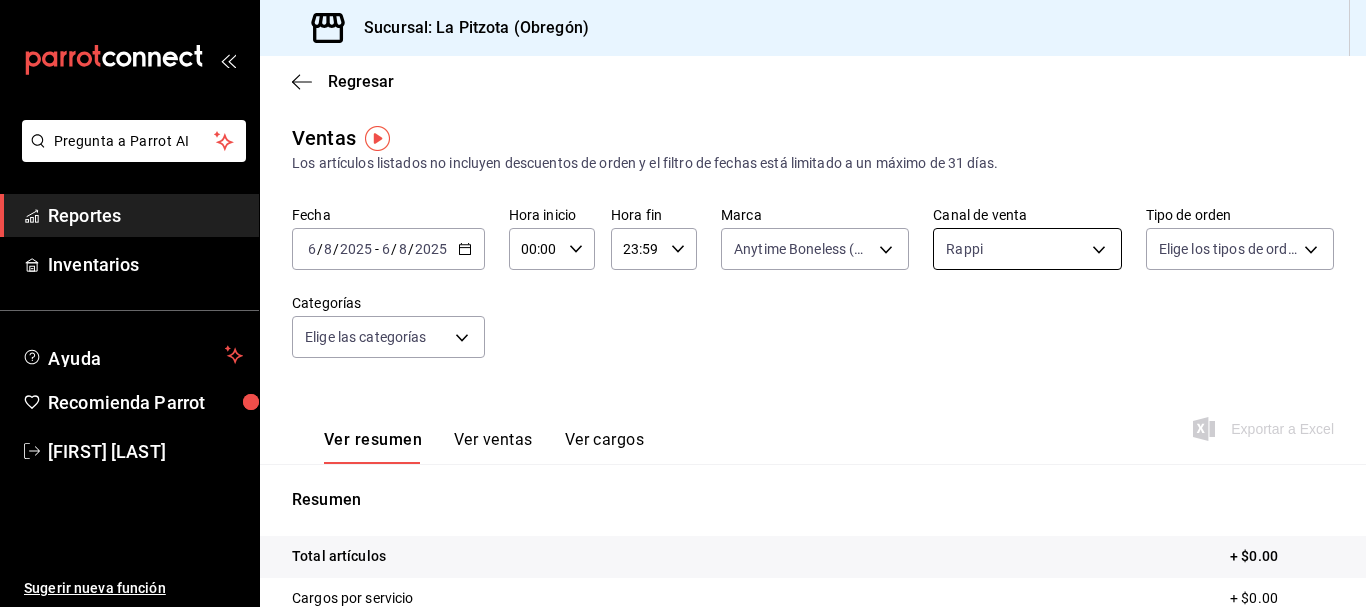 click on "Pregunta a Parrot AI Reportes   Inventarios   Ayuda Recomienda Parrot   [FIRST] [LAST]   Sugerir nueva función   Sucursal: La Pitzota ([CITY]) Regresar Ventas Los artículos listados no incluyen descuentos de orden y el filtro de fechas está limitado a un máximo de 31 días. Fecha 2025-08-06 6 / 8 / 2025 - 2025-08-06 6 / 8 / 2025 Hora inicio 00:00 Hora inicio Hora fin 23:59 Hora fin Marca Anytime Boneless ([CITY]) [UUID] Canal de venta Rappi RAPPI Tipo de orden Elige los tipos de orden Categorías Elige las categorías Ver resumen Ver ventas Ver cargos Exportar a Excel Resumen Total artículos + $0.00 Cargos por servicio + $0.00 Venta bruta = $0.00 Descuentos totales - $0.00 Certificados de regalo - $0.00 Venta total = $0.00 Impuestos - $0.00 Venta neta = $0.00 Pregunta a Parrot AI Reportes   Inventarios   Ayuda Recomienda Parrot   [FIRST] [LAST]   Sugerir nueva función   GANA 1 MES GRATIS EN TU SUSCRIPCIÓN AQUÍ Ver video tutorial Ir a video Visitar centro de ayuda" at bounding box center (683, 303) 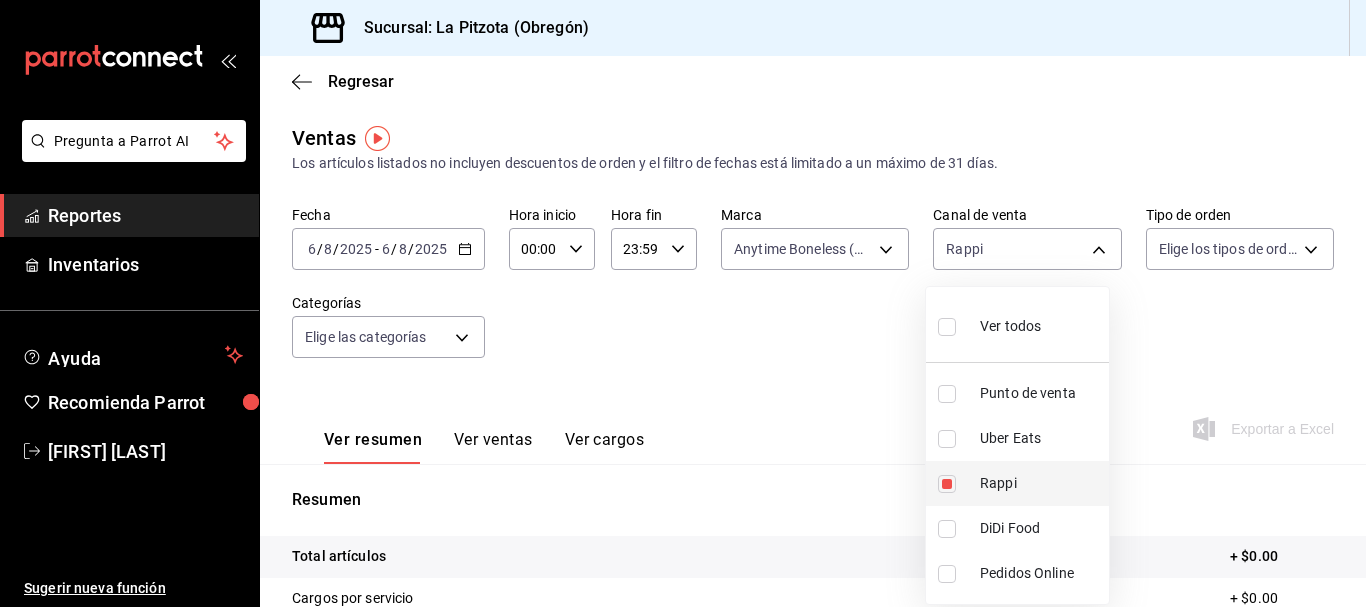 click on "Rappi" at bounding box center [1017, 483] 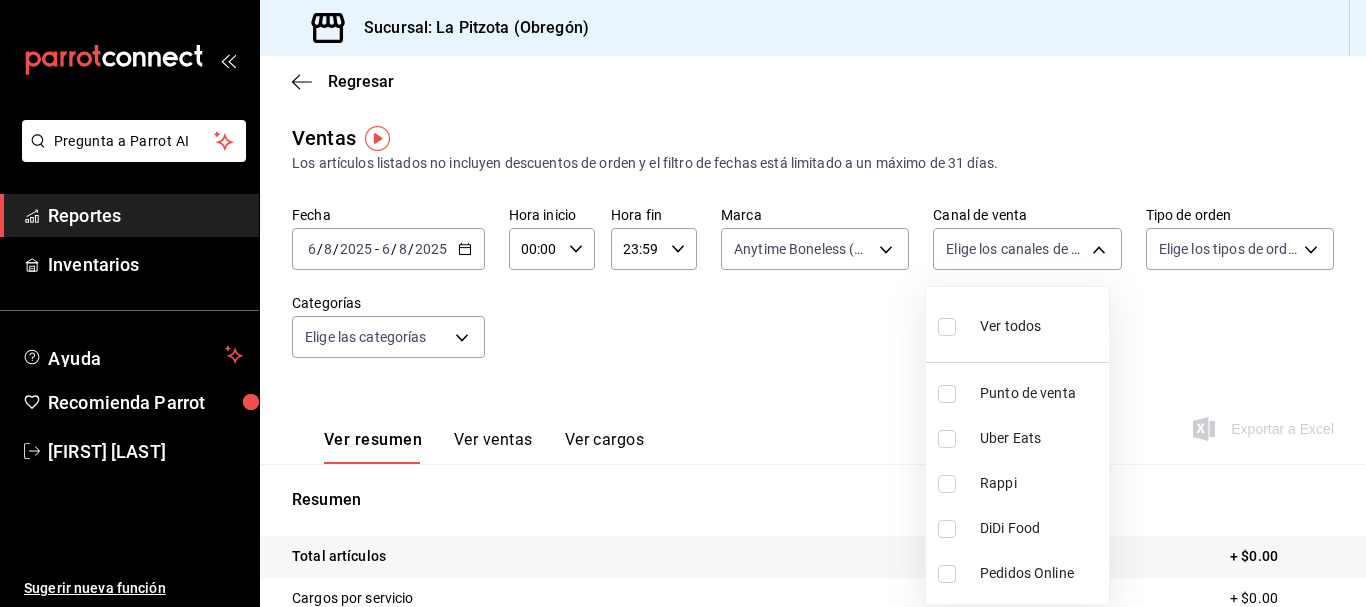 click on "DiDi Food" at bounding box center (1017, 528) 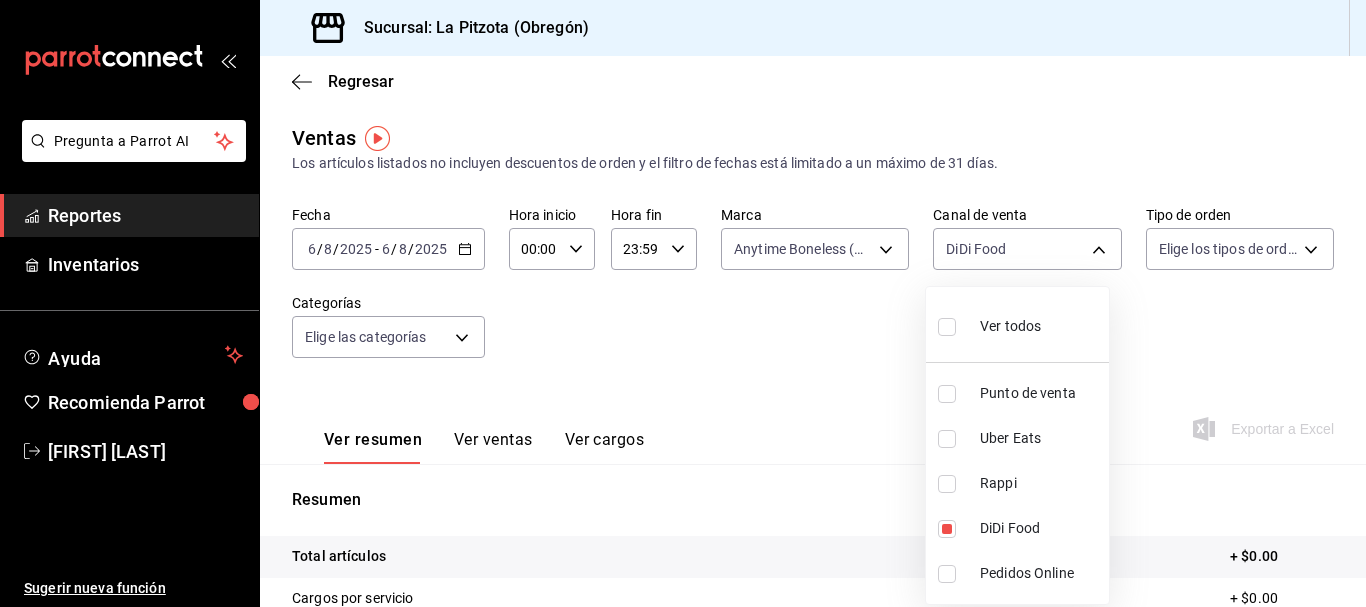 click at bounding box center (683, 303) 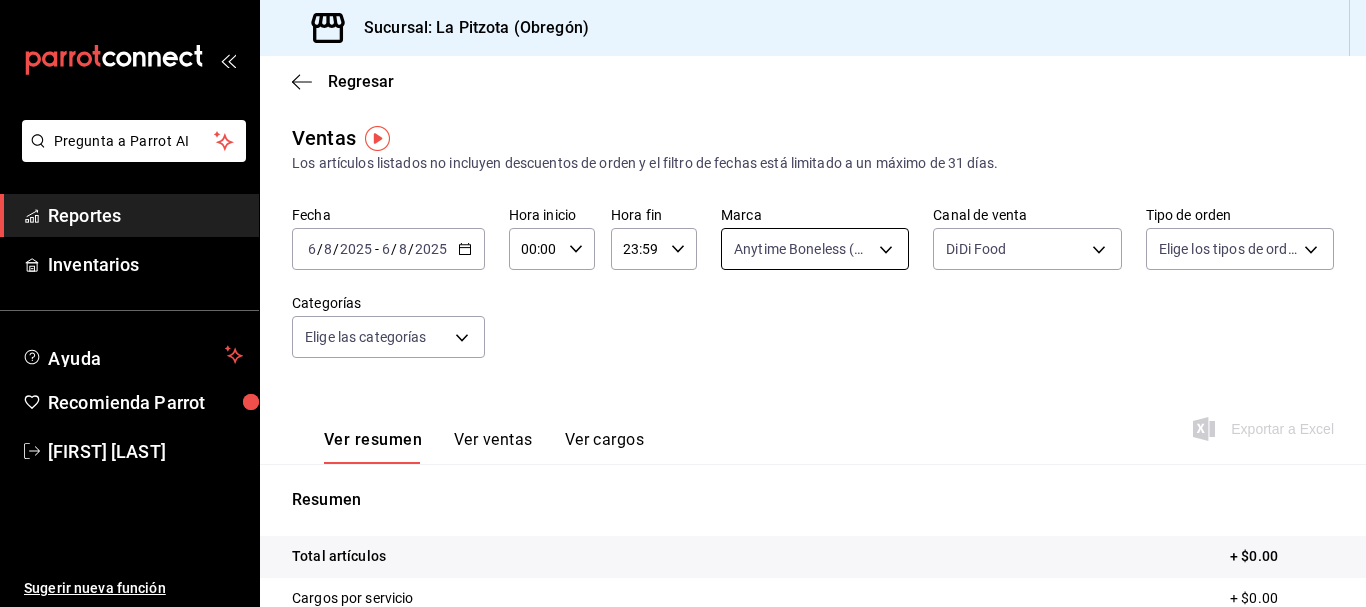 click on "Pregunta a Parrot AI Reportes   Inventarios   Ayuda Recomienda Parrot   [FIRST] [LAST]   Sugerir nueva función   Sucursal: La Pitzota ([CITY]) Regresar Ventas Los artículos listados no incluyen descuentos de orden y el filtro de fechas está limitado a un máximo de 31 días. Fecha 2025-08-06 6 / 8 / 2025 - 2025-08-06 6 / 8 / 2025 Hora inicio 00:00 Hora inicio Hora fin 23:59 Hora fin Marca Anytime Boneless ([CITY]) [UUID] Canal de venta DiDi Food DIDI_FOOD Tipo de orden Elige los tipos de orden Categorías Elige las categorías Ver resumen Ver ventas Ver cargos Exportar a Excel Resumen Total artículos + $0.00 Cargos por servicio + $0.00 Venta bruta = $0.00 Descuentos totales - $0.00 Certificados de regalo - $0.00 Venta total = $0.00 Impuestos - $0.00 Venta neta = $0.00 Pregunta a Parrot AI Reportes   Inventarios   Ayuda Recomienda Parrot   [FIRST] [LAST]   Sugerir nueva función   GANA 1 MES GRATIS EN TU SUSCRIPCIÓN AQUÍ Ver video tutorial Ir a video Ver video tutorial Ir a video ([PHONE])" at bounding box center (683, 303) 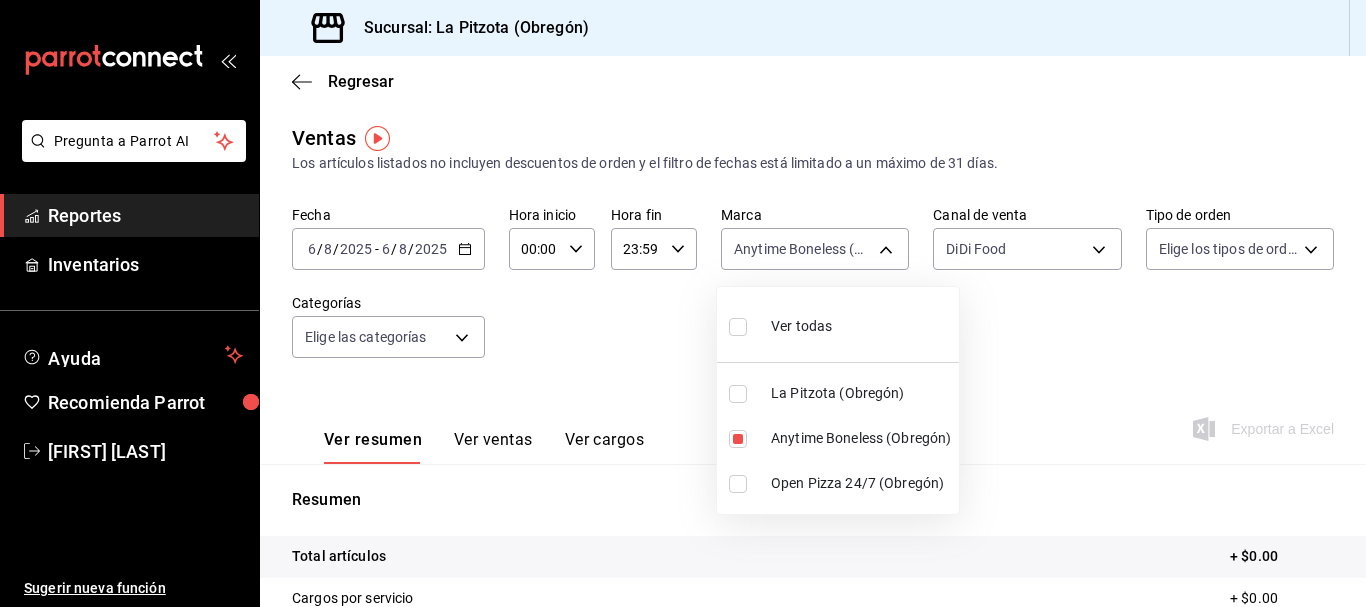 click on "Open Pizza 24/7 (Obregón)" at bounding box center [838, 483] 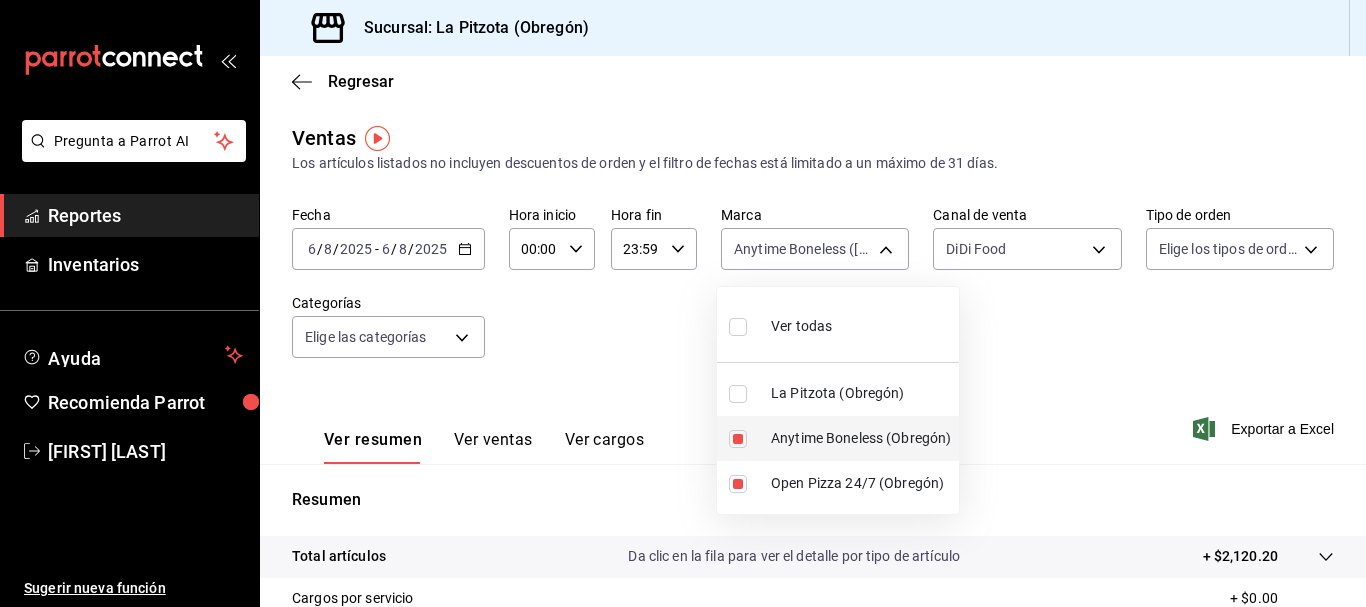 click at bounding box center [738, 439] 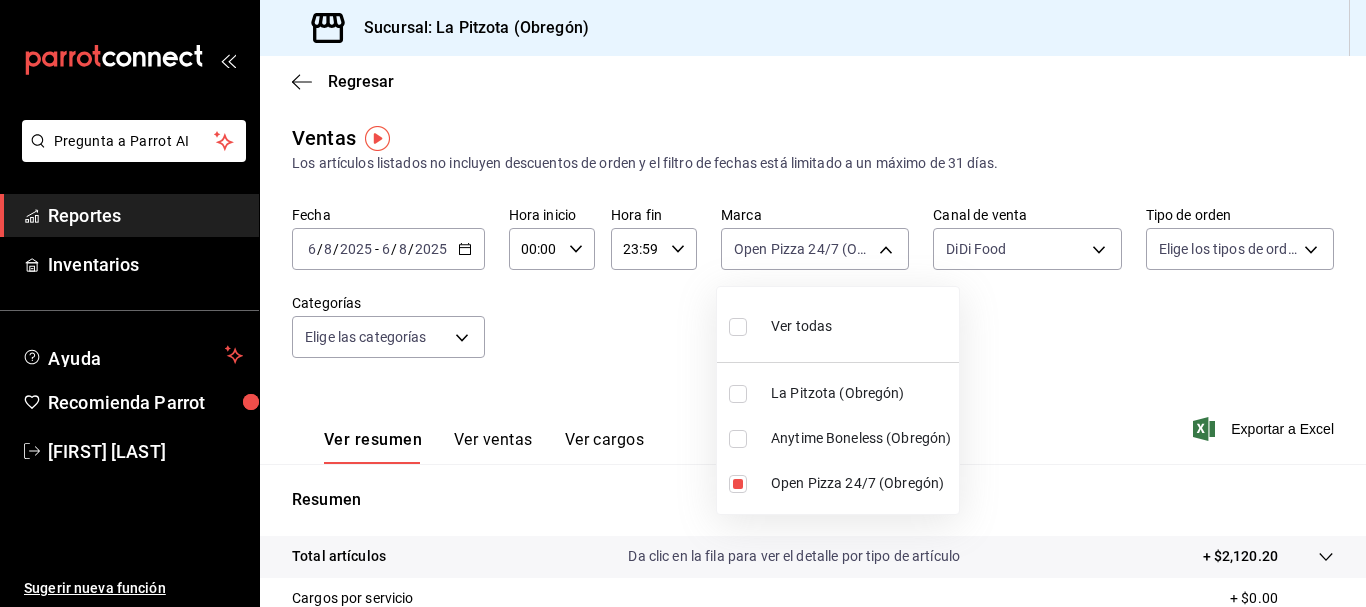 click at bounding box center (683, 303) 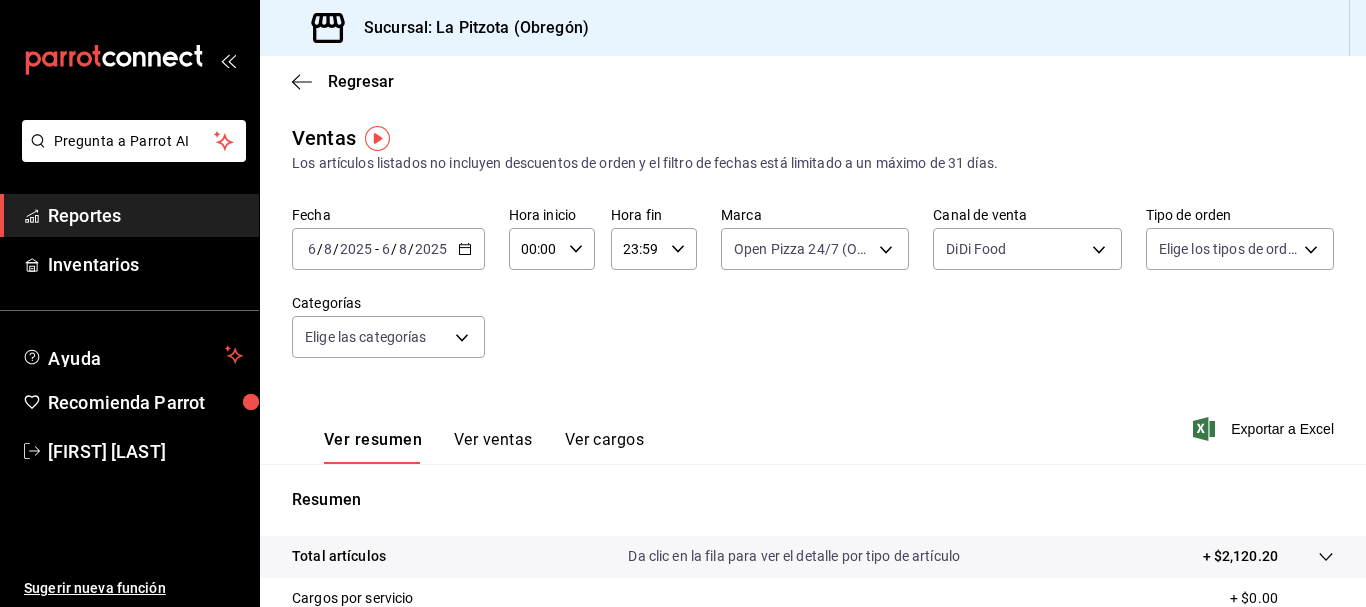 click on "Pregunta a Parrot AI Reportes   Inventarios   Ayuda Recomienda Parrot   [FIRST] [LAST]   Sugerir nueva función   Sucursal: La Pitzota ([CITY]) Regresar Ventas Los artículos listados no incluyen descuentos de orden y el filtro de fechas está limitado a un máximo de 31 días. Fecha 2025-08-06 6 / 8 / 2025 - 2025-08-06 6 / 8 / 2025 Hora inicio 00:00 Hora inicio Hora fin 23:59 Hora fin Marca Open Pizza 24/7 ([CITY]) [UUID] Canal de venta DiDi Food DIDI_FOOD Tipo de orden Elige los tipos de orden Categorías Elige las categorías Ver resumen Ver ventas Ver cargos Exportar a Excel Resumen Total artículos Da clic en la fila para ver el detalle por tipo de artículo + $2,120.20 Cargos por servicio + $0.00 Venta bruta = $2,120.20 Descuentos totales - $599.56 Certificados de regalo - $0.00 Venta total = $1,520.64 Impuestos - $209.74 Venta neta = $1,310.90 Pregunta a Parrot AI Reportes   Inventarios   Ayuda Recomienda Parrot   [FIRST] [LAST]   Sugerir nueva función   Ir a video" at bounding box center (683, 303) 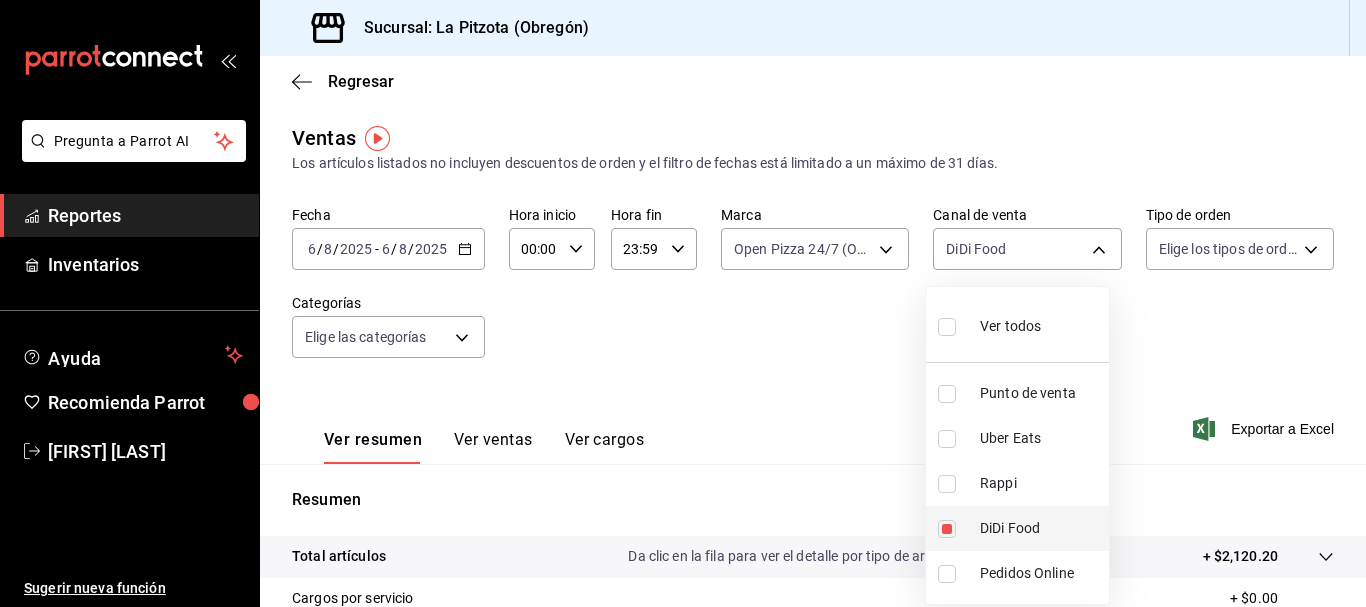 click on "DiDi Food" at bounding box center (1017, 528) 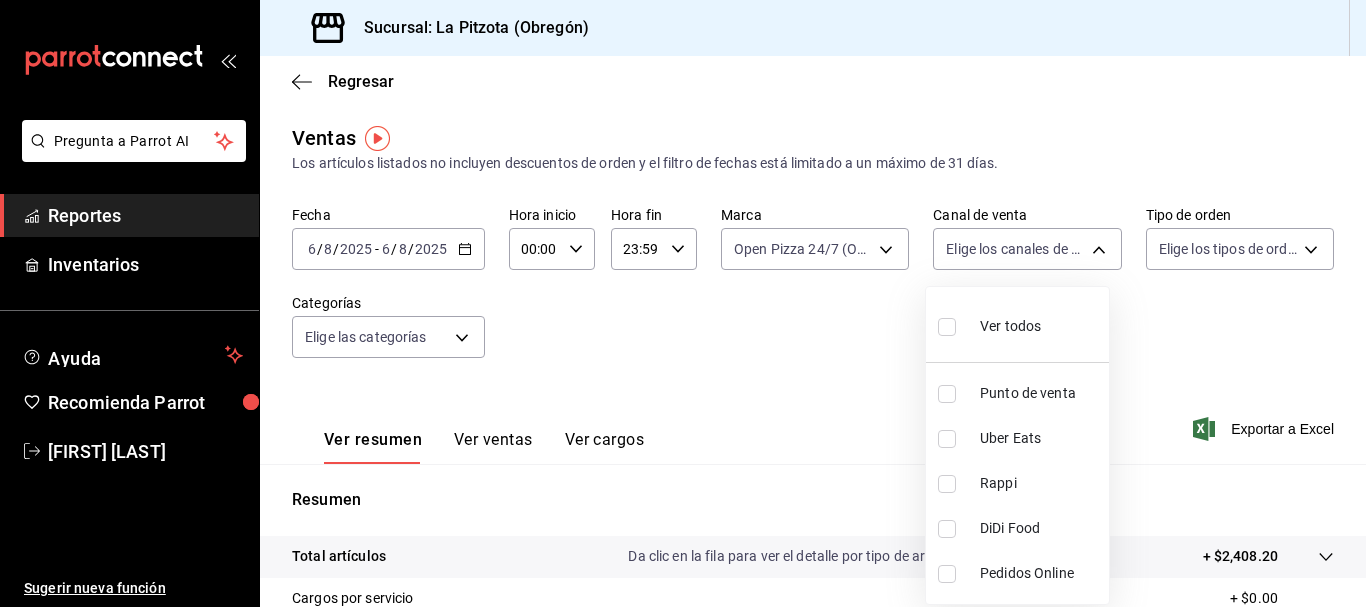 click at bounding box center (947, 439) 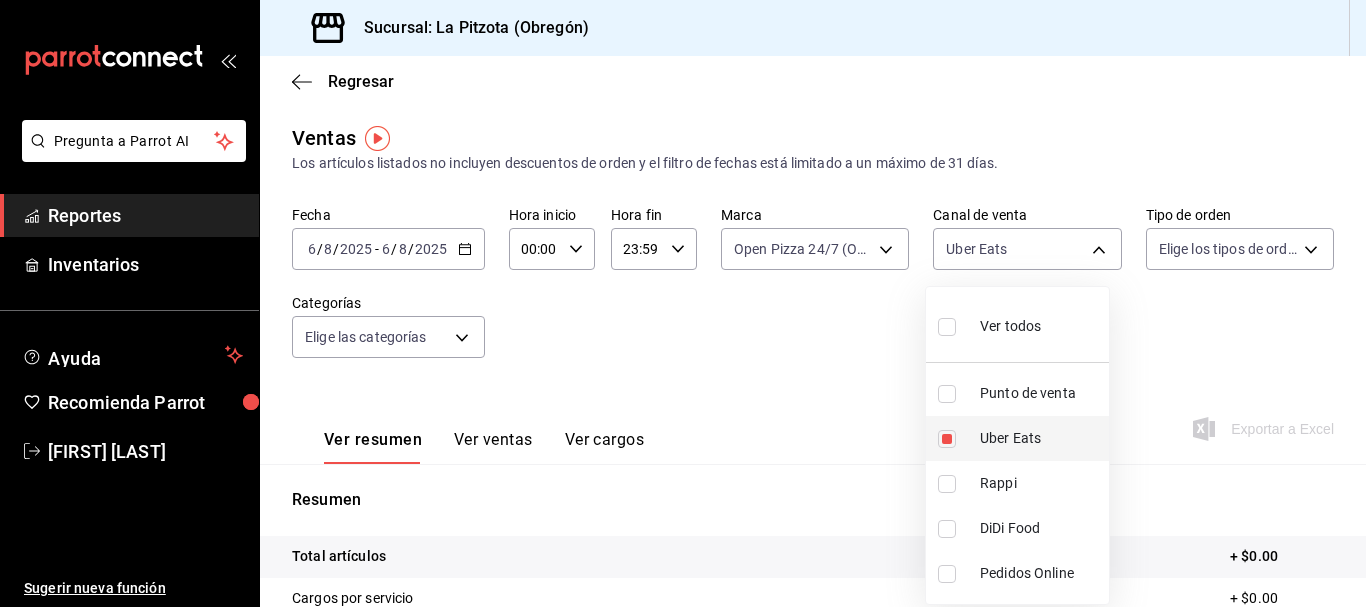 click at bounding box center (947, 439) 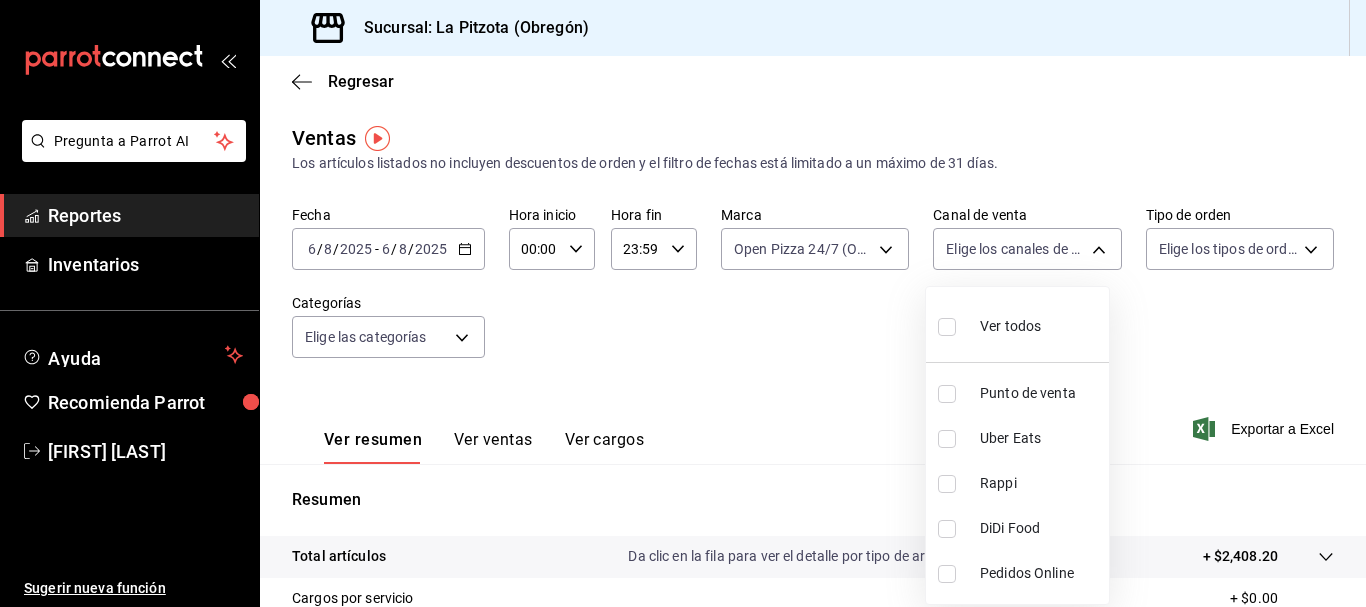 click at bounding box center (947, 484) 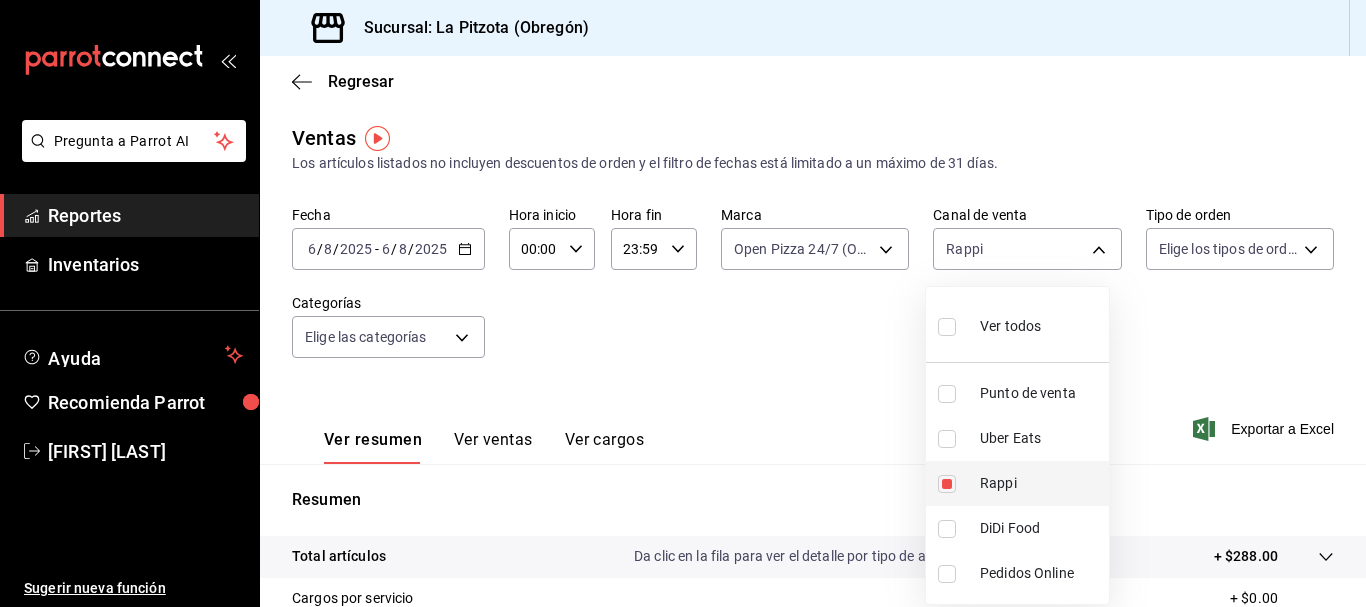 click on "Rappi" at bounding box center (1017, 483) 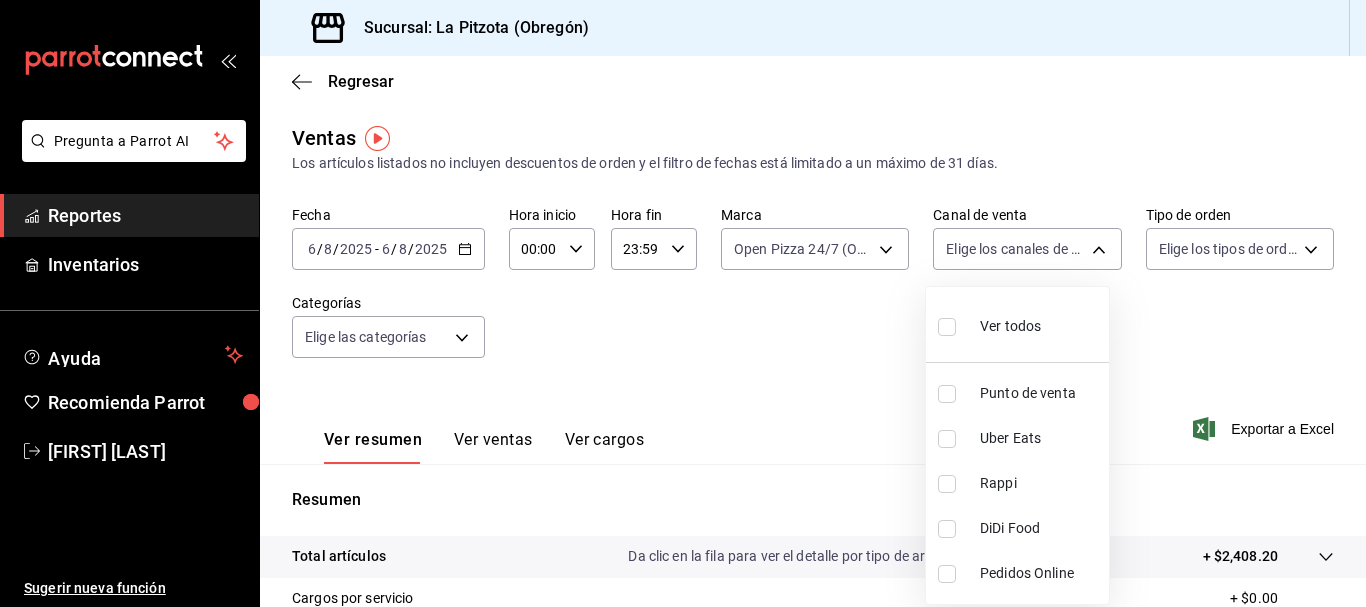 click at bounding box center (947, 439) 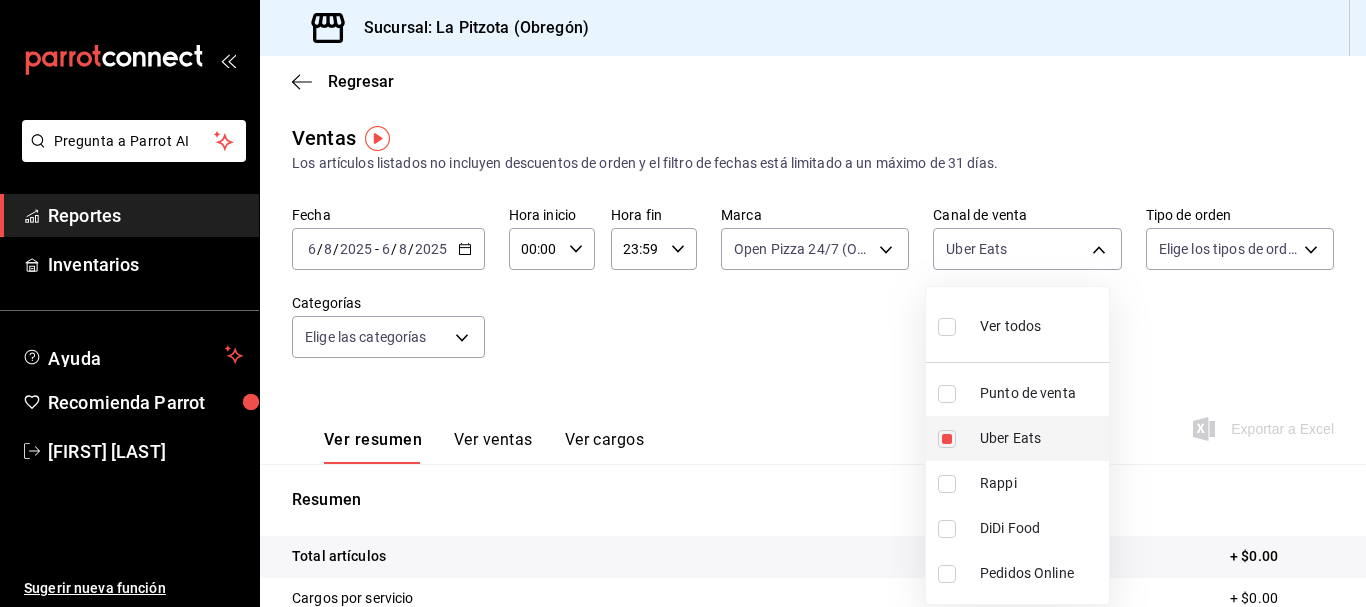 click at bounding box center (947, 439) 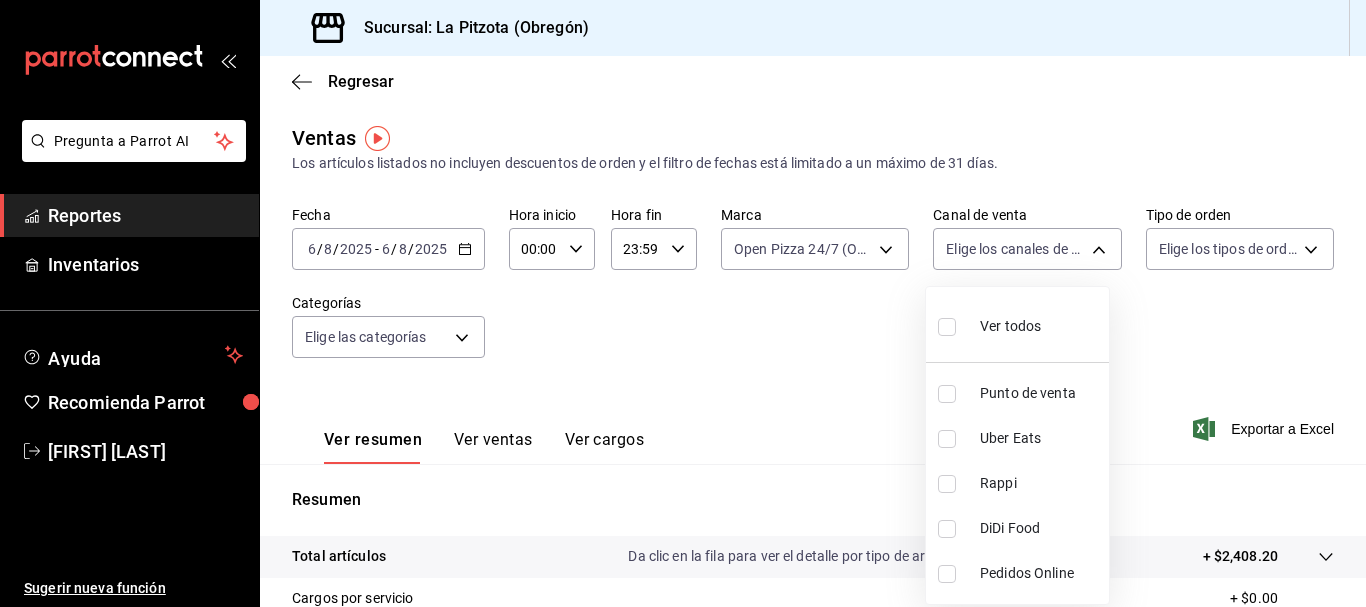 click at bounding box center (947, 529) 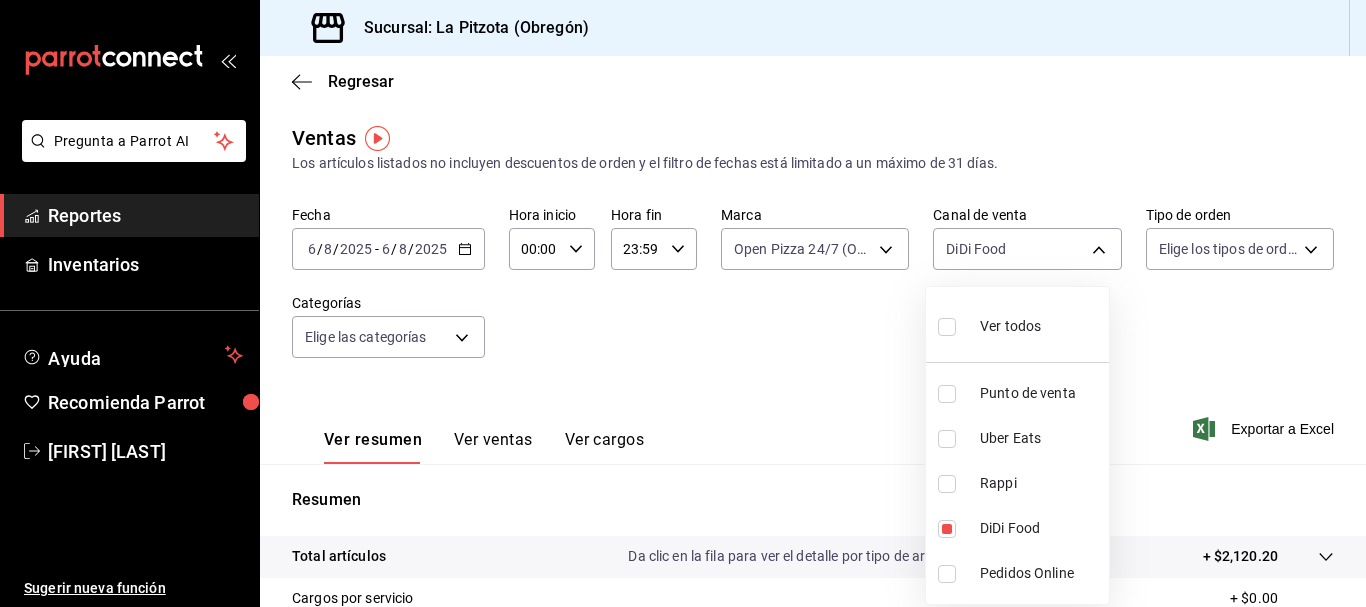 click at bounding box center [683, 303] 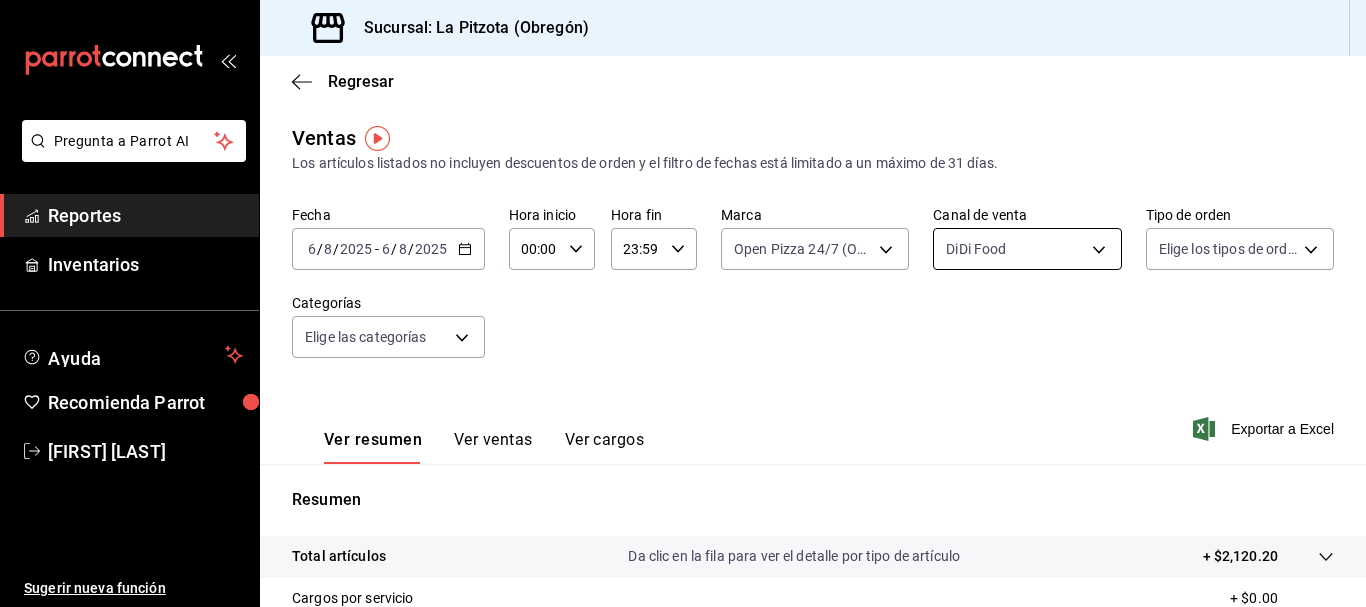 click on "Pregunta a Parrot AI Reportes   Inventarios   Ayuda Recomienda Parrot   [FIRST] [LAST]   Sugerir nueva función   Sucursal: La Pitzota ([CITY]) Regresar Ventas Los artículos listados no incluyen descuentos de orden y el filtro de fechas está limitado a un máximo de 31 días. Fecha 2025-08-06 6 / 8 / 2025 - 2025-08-06 6 / 8 / 2025 Hora inicio 00:00 Hora inicio Hora fin 23:59 Hora fin Marca Open Pizza 24/7 ([CITY]) [UUID] Canal de venta DiDi Food DIDI_FOOD Tipo de orden Elige los tipos de orden Categorías Elige las categorías Ver resumen Ver ventas Ver cargos Exportar a Excel Resumen Total artículos Da clic en la fila para ver el detalle por tipo de artículo + $2,120.20 Cargos por servicio + $0.00 Venta bruta = $2,120.20 Descuentos totales - $599.56 Certificados de regalo - $0.00 Venta total = $1,520.64 Impuestos - $209.74 Venta neta = $1,310.90 Pregunta a Parrot AI Reportes   Inventarios   Ayuda Recomienda Parrot   [FIRST] [LAST]   Sugerir nueva función   Ir a video" at bounding box center (683, 303) 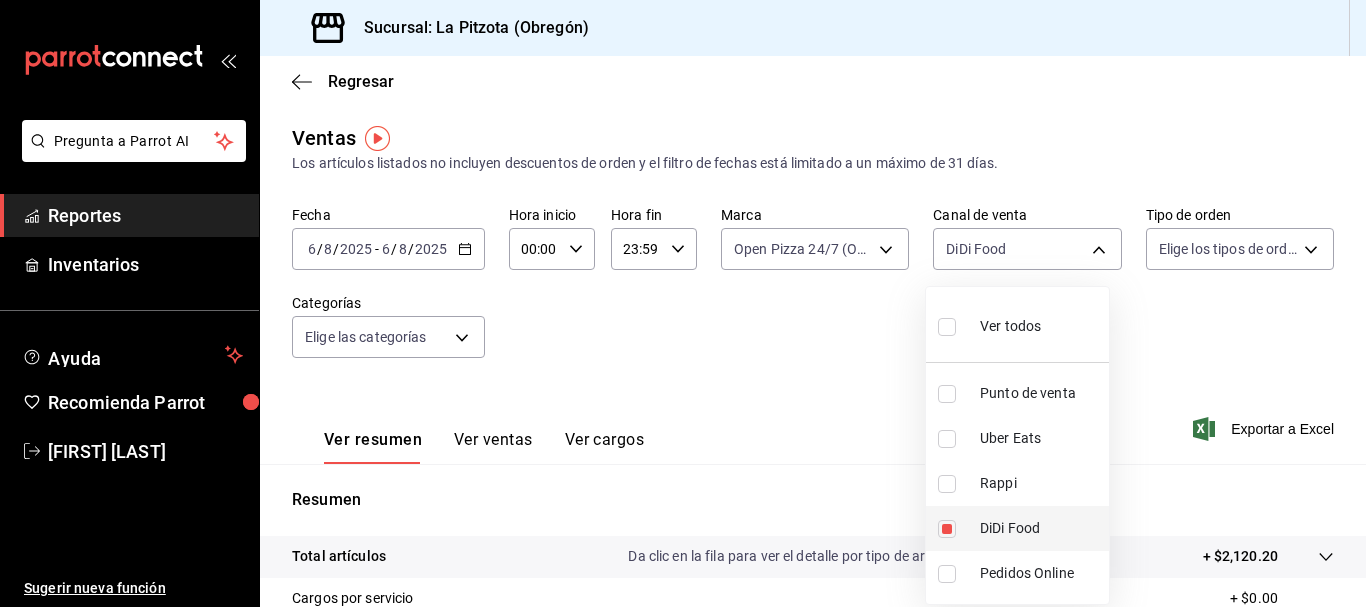 click at bounding box center [951, 529] 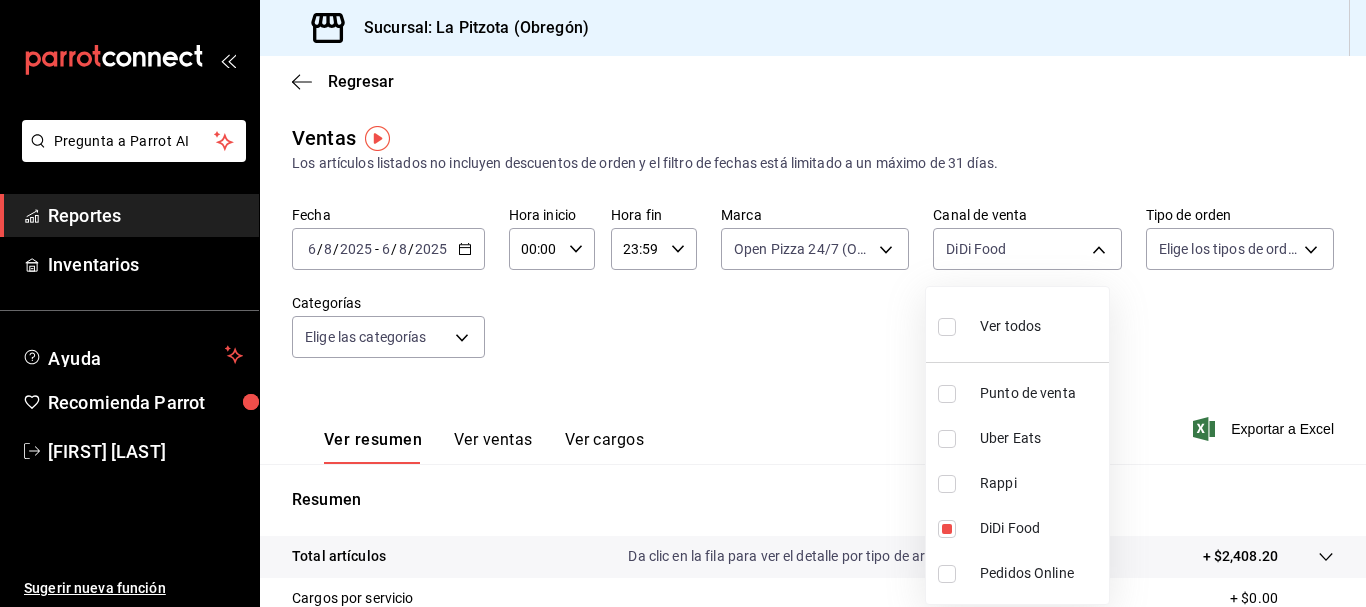 click on "Rappi" at bounding box center [1017, 483] 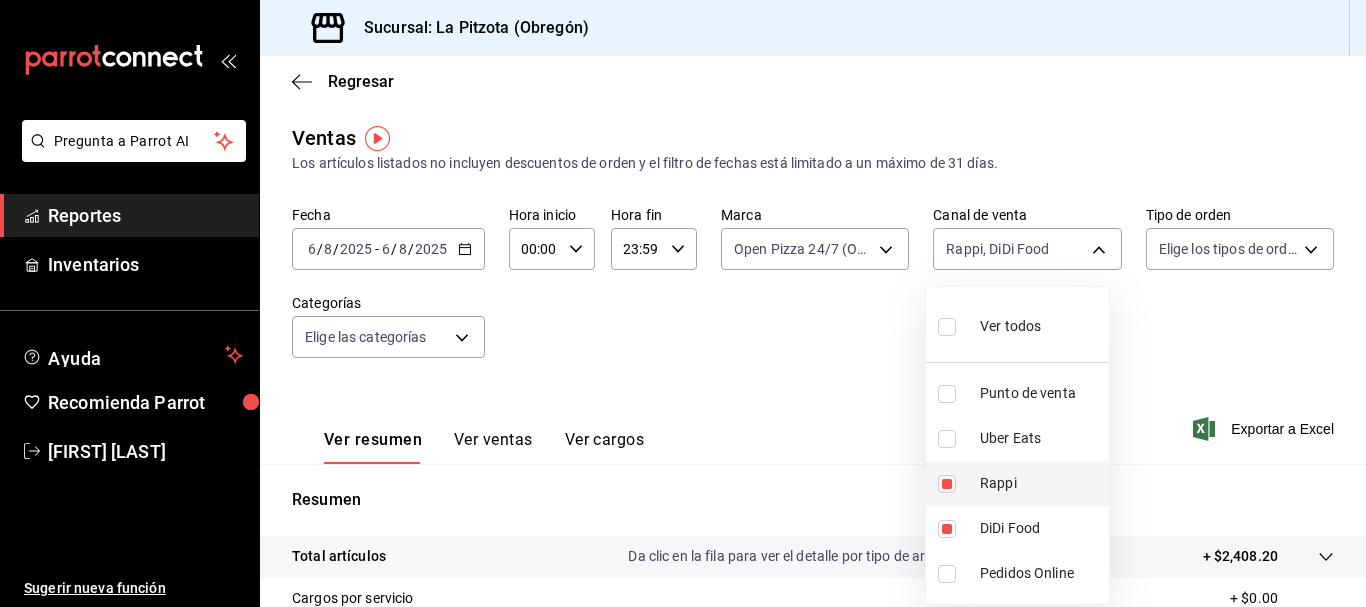 type on "DIDI_FOOD,RAPPI" 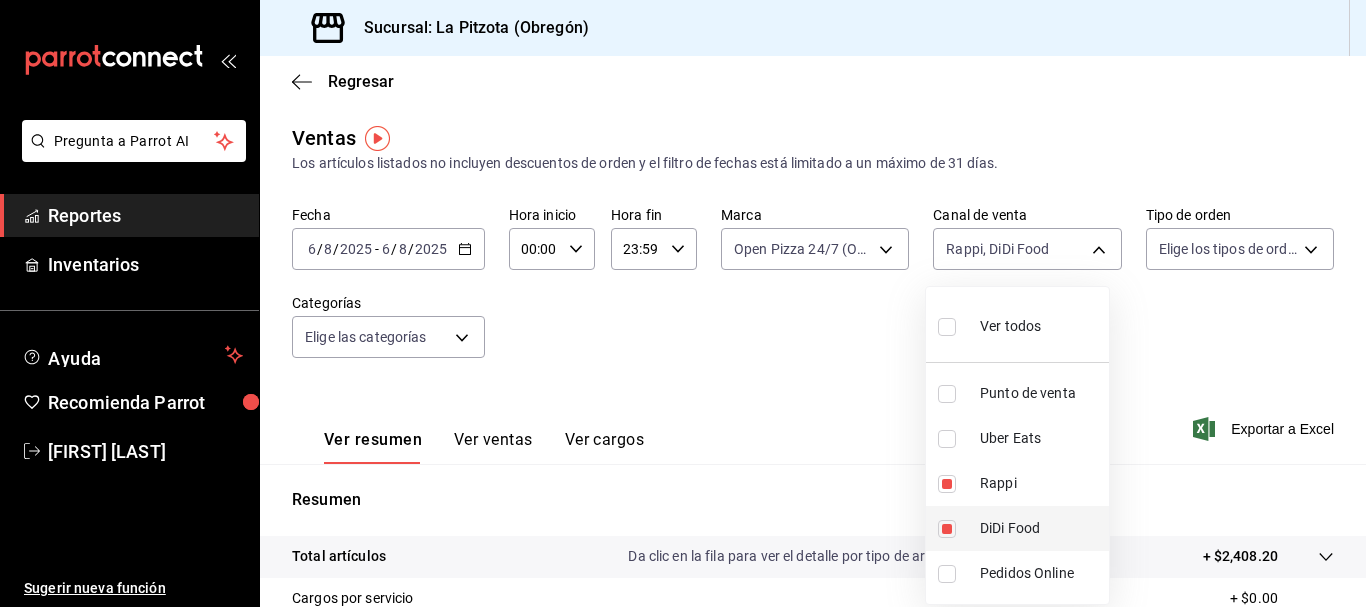 click at bounding box center (947, 529) 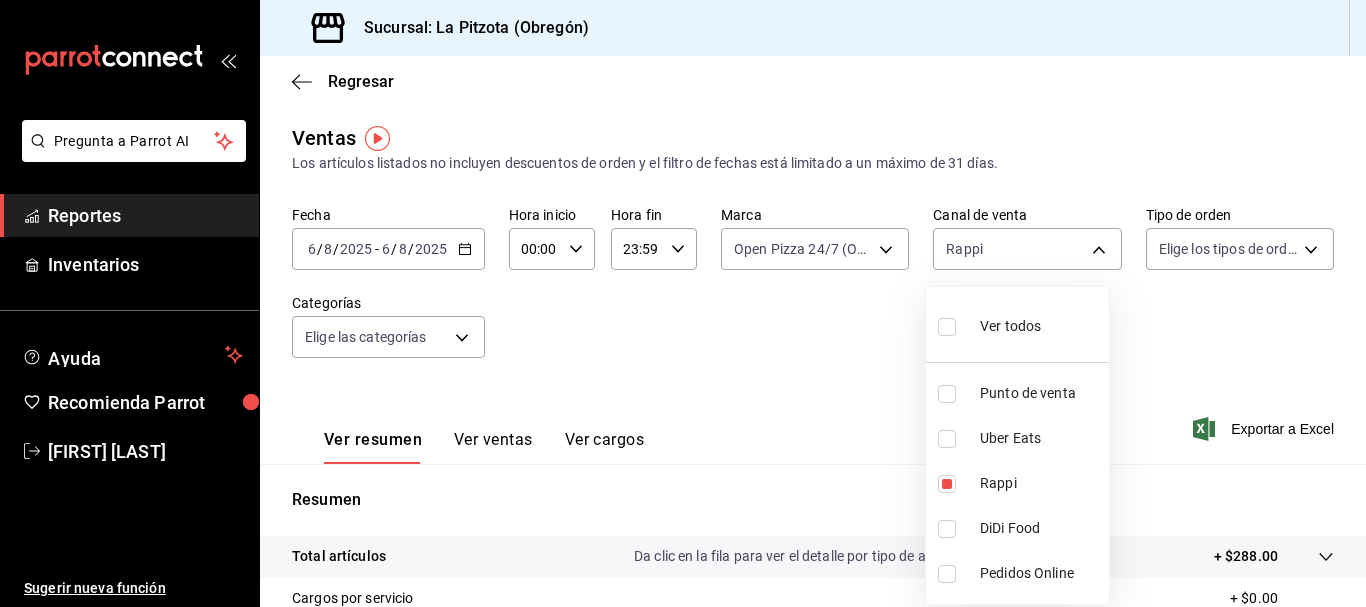 click at bounding box center [683, 303] 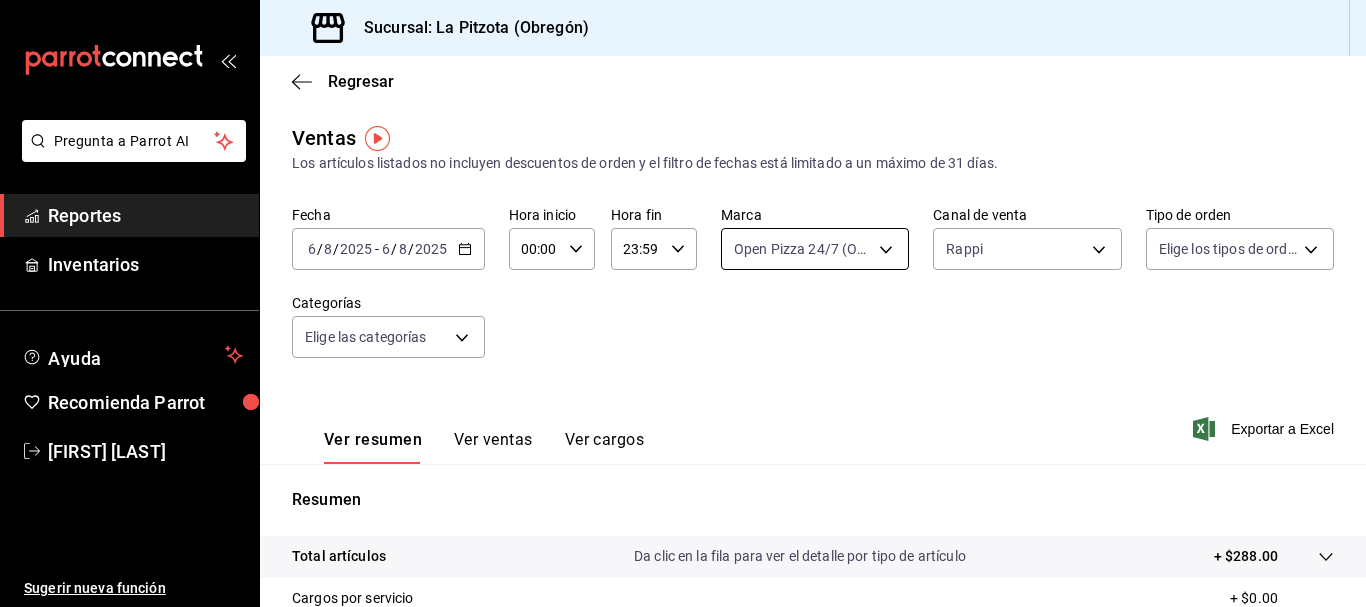 click on "Pregunta a Parrot AI Reportes   Inventarios   Ayuda Recomienda Parrot   [FIRST] [LAST]   Sugerir nueva función   Sucursal: La Pitzota ([CITY]) Regresar Ventas Los artículos listados no incluyen descuentos de orden y el filtro de fechas está limitado a un máximo de 31 días. Fecha 2025-08-06 6 / 8 / 2025 - 2025-08-06 6 / 8 / 2025 Hora inicio 00:00 Hora inicio Hora fin 23:59 Hora fin Marca Open Pizza 24/7 ([CITY]) [UUID] Canal de venta Rappi RAPPI Tipo de orden Elige los tipos de orden Categorías Elige las categorías Ver resumen Ver ventas Ver cargos Exportar a Excel Resumen Total artículos Da clic en la fila para ver el detalle por tipo de artículo + $288.00 Cargos por servicio + $0.00 Venta bruta = $288.00 Descuentos totales - $38.00 Certificados de regalo - $0.00 Venta total = $250.00 Impuestos - $34.48 Venta neta = $215.52 Pregunta a Parrot AI Reportes   Inventarios   Ayuda Recomienda Parrot   [FIRST] [LAST]   Sugerir nueva función   Ver video tutorial Ir a video" at bounding box center [683, 303] 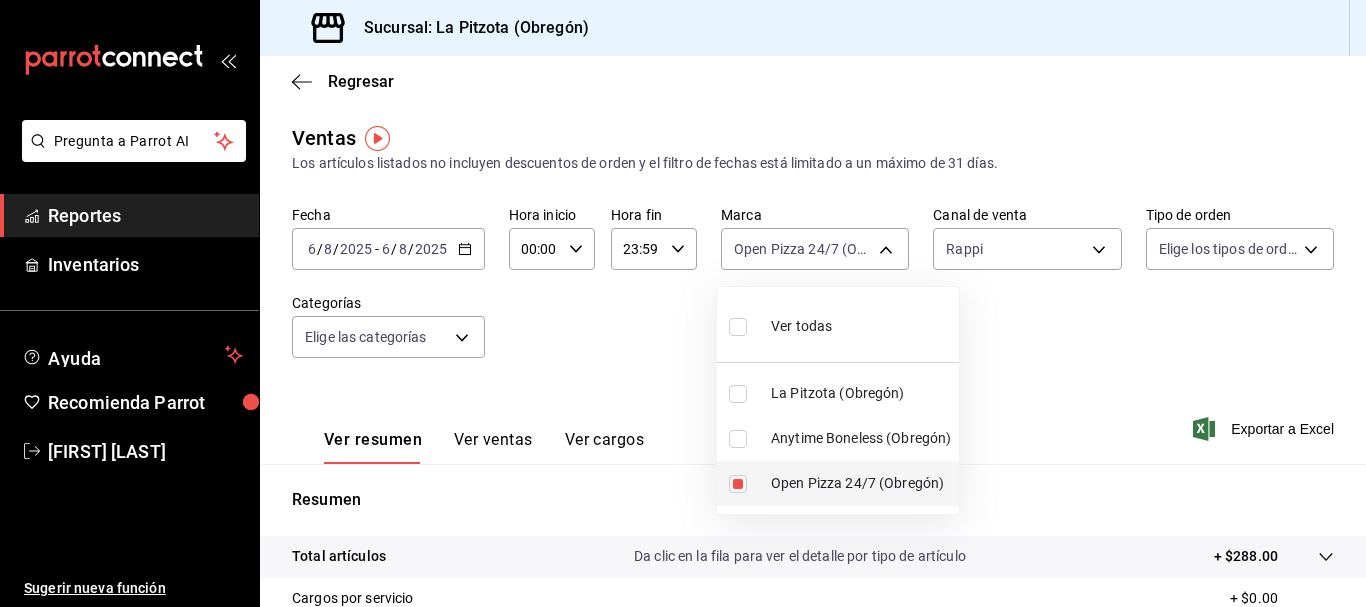 click on "Open Pizza 24/7 (Obregón)" at bounding box center (838, 483) 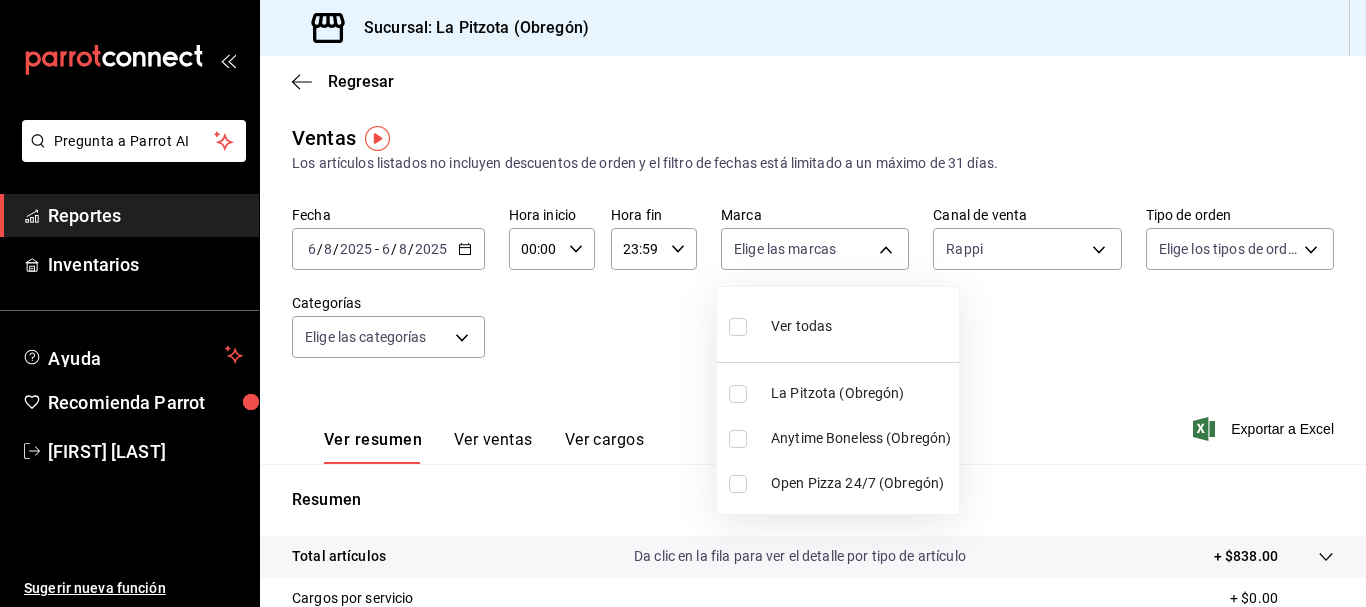 click at bounding box center (738, 394) 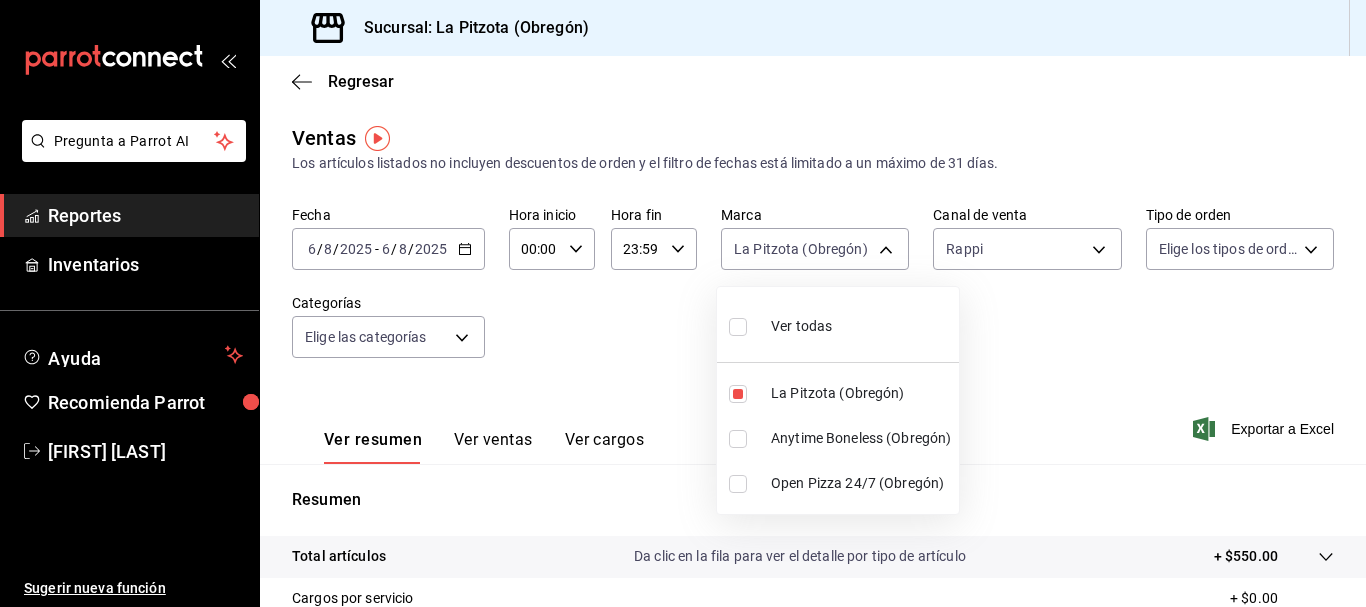 click at bounding box center (683, 303) 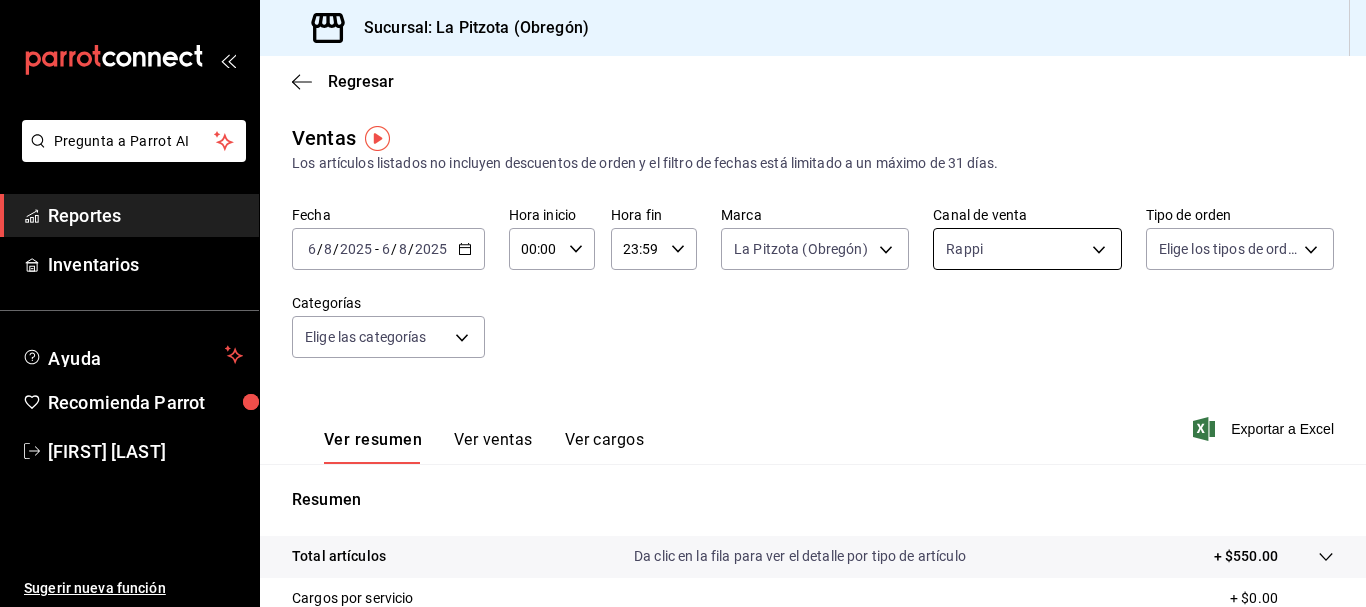 click on "Pregunta a Parrot AI Reportes   Inventarios   Ayuda Recomienda Parrot   [FIRST] [LAST]   Sugerir nueva función   Sucursal: La Pitzota ([CITY]) Regresar Ventas Los artículos listados no incluyen descuentos de orden y el filtro de fechas está limitado a un máximo de 31 días. Fecha 2025-08-06 6 / 8 / 2025 - 2025-08-06 6 / 8 / 2025 Hora inicio 00:00 Hora inicio Hora fin 23:59 Hora fin Marca La Pitzota ([CITY]) [UUID] Canal de venta Rappi RAPPI Tipo de orden Elige los tipos de orden Categorías Elige las categorías Ver resumen Ver ventas Ver cargos Exportar a Excel Resumen Total artículos Da clic en la fila para ver el detalle por tipo de artículo + $550.00 Cargos por servicio + $0.00 Venta bruta = $550.00 Descuentos totales - $121.50 Certificados de regalo - $0.00 Venta total = $428.50 Impuestos - $59.10 Venta neta = $369.40 Pregunta a Parrot AI Reportes   Inventarios   Ayuda Recomienda Parrot   [FIRST] [LAST]   Sugerir nueva función   Ver video tutorial Ir a video" at bounding box center [683, 303] 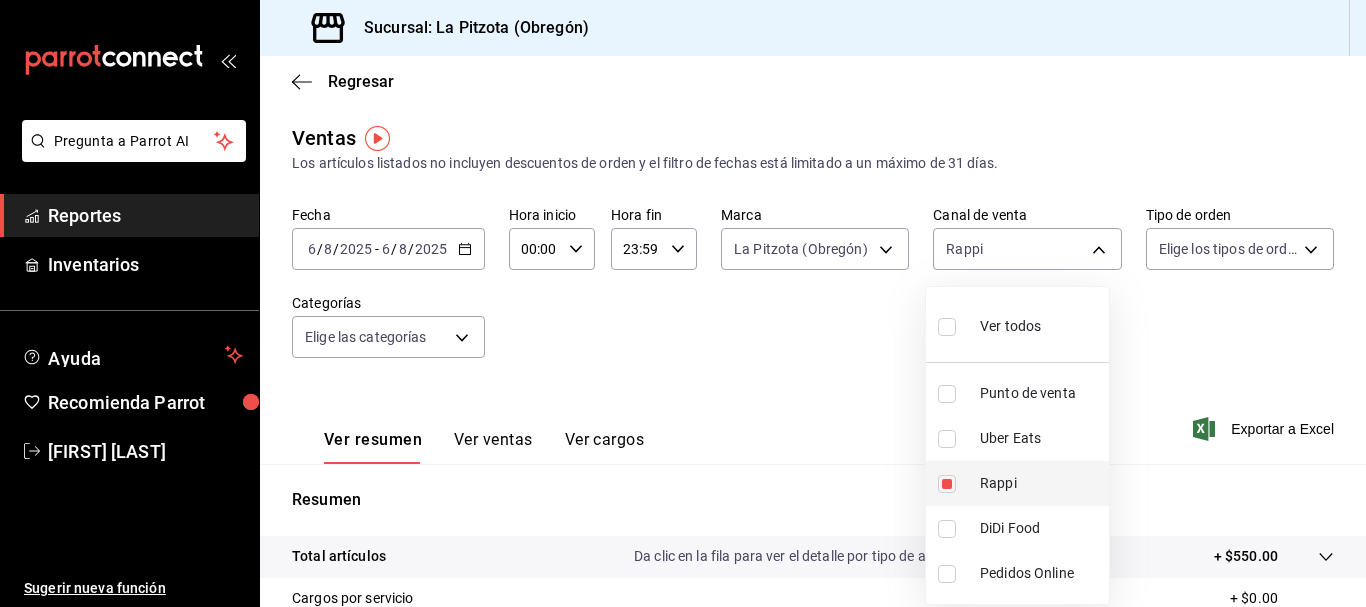 click at bounding box center [951, 484] 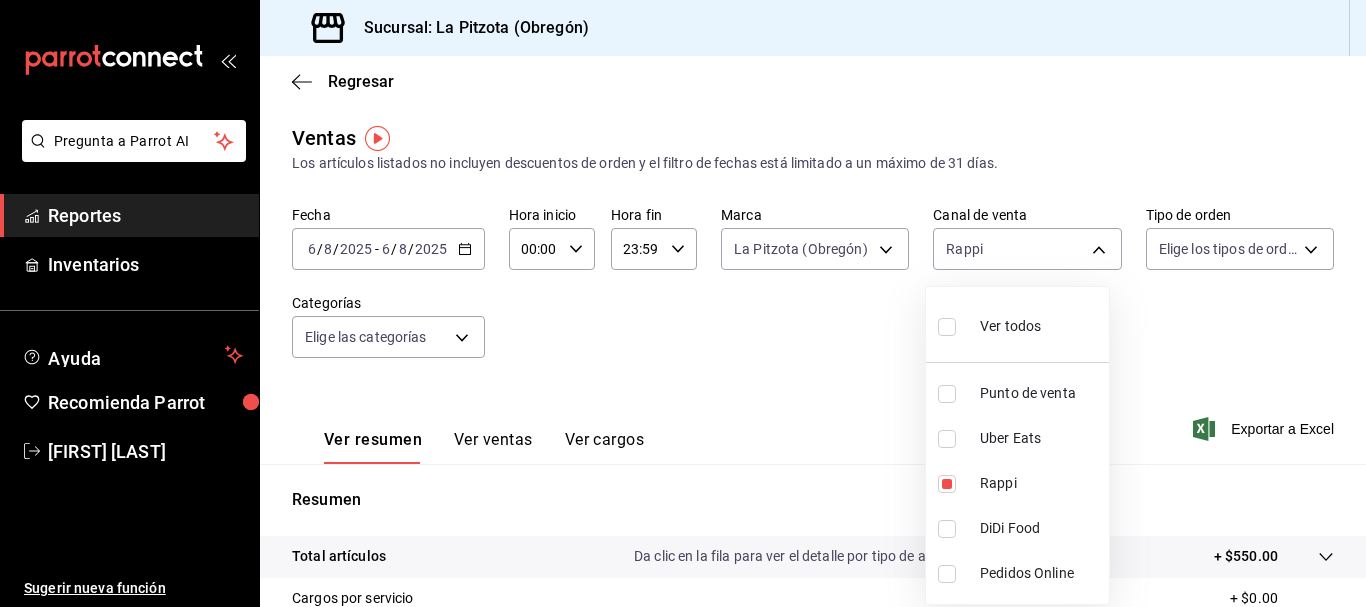 type on "RAPPI" 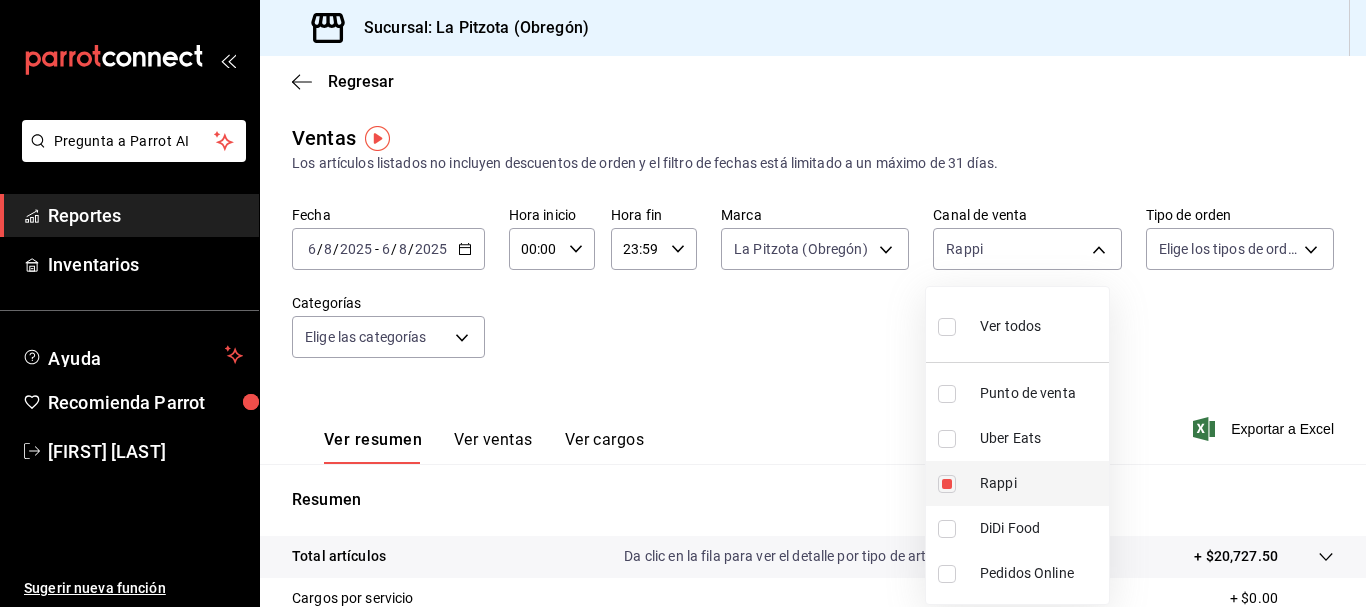click at bounding box center [947, 484] 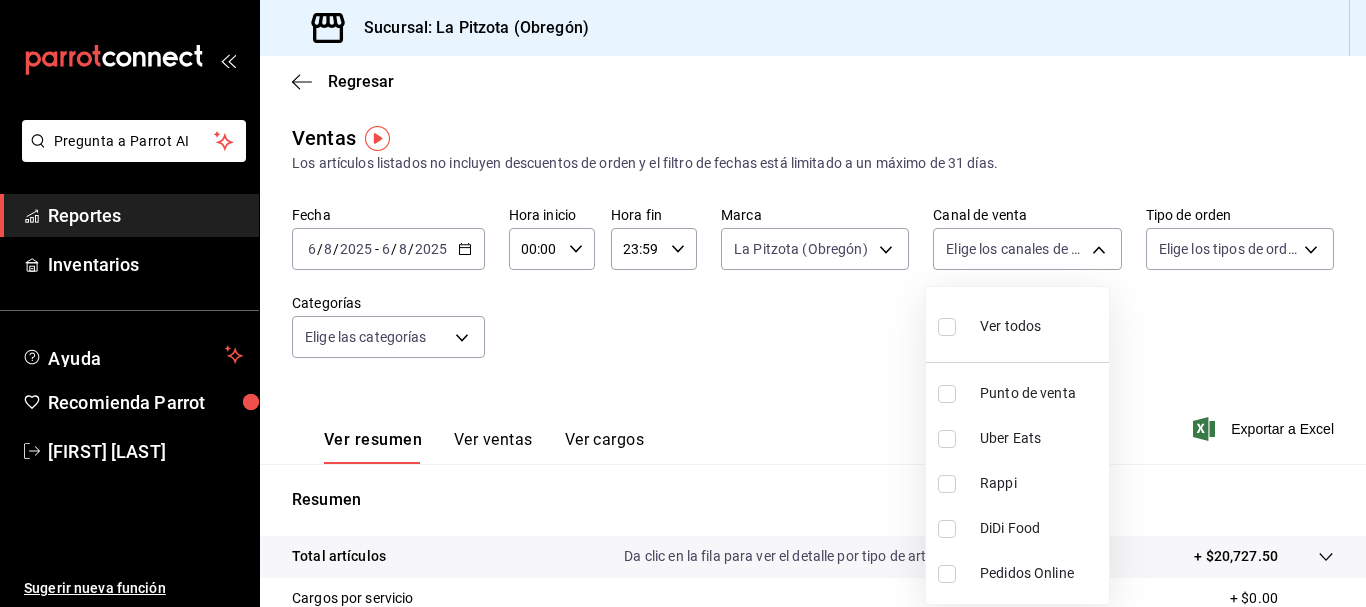 click at bounding box center (947, 529) 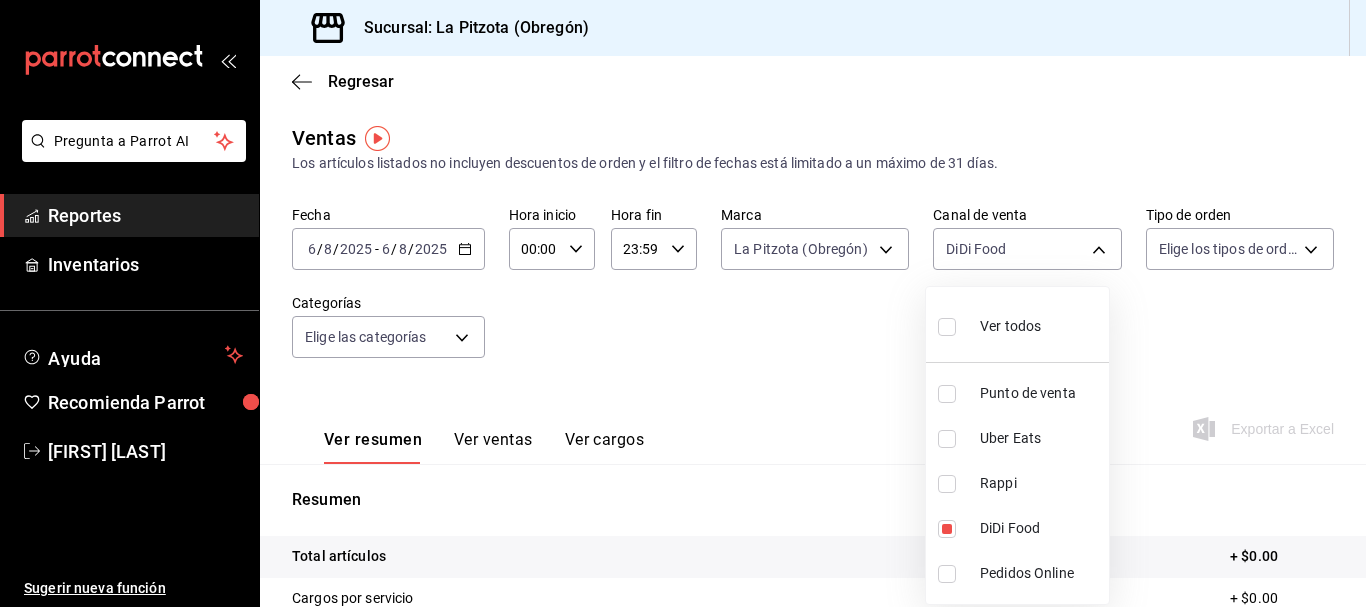 drag, startPoint x: 809, startPoint y: 436, endPoint x: 921, endPoint y: 548, distance: 158.39192 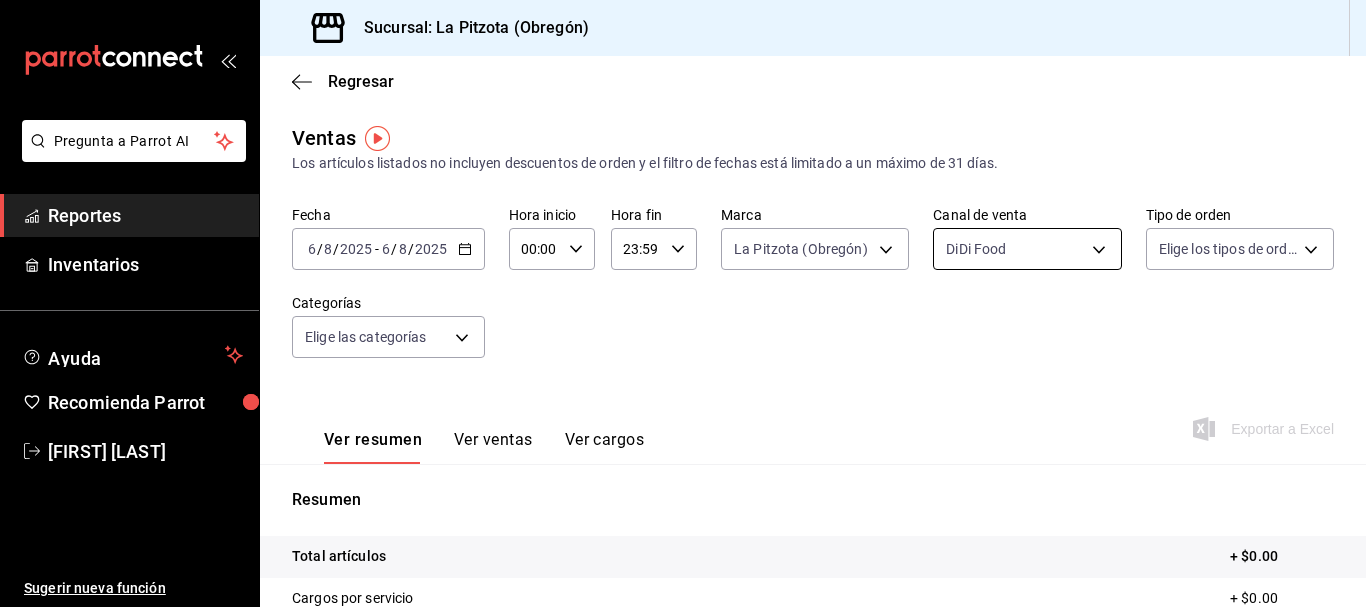 click on "Pregunta a Parrot AI Reportes   Inventarios   Ayuda Recomienda Parrot   [FIRST] [LAST]   Sugerir nueva función   Sucursal: La Pitzota ([CITY]) Regresar Ventas Los artículos listados no incluyen descuentos de orden y el filtro de fechas está limitado a un máximo de 31 días. Fecha 2025-08-06 6 / 8 / 2025 - 2025-08-06 6 / 8 / 2025 Hora inicio 00:00 Hora inicio Hora fin 23:59 Hora fin Marca La Pitzota ([CITY]) [UUID] Canal de venta DiDi Food DIDI_FOOD Tipo de orden Elige los tipos de orden Categorías Elige las categorías Ver resumen Ver ventas Ver cargos Exportar a Excel Resumen Total artículos + $0.00 Cargos por servicio + $0.00 Venta bruta = $0.00 Descuentos totales - $0.00 Certificados de regalo - $0.00 Venta total = $0.00 Impuestos - $0.00 Venta neta = $0.00 Pregunta a Parrot AI Reportes   Inventarios   Ayuda Recomienda Parrot   [FIRST] [LAST]   Sugerir nueva función   GANA 1 MES GRATIS EN TU SUSCRIPCIÓN AQUÍ Ver video tutorial Ir a video Visitar centro de ayuda" at bounding box center [683, 303] 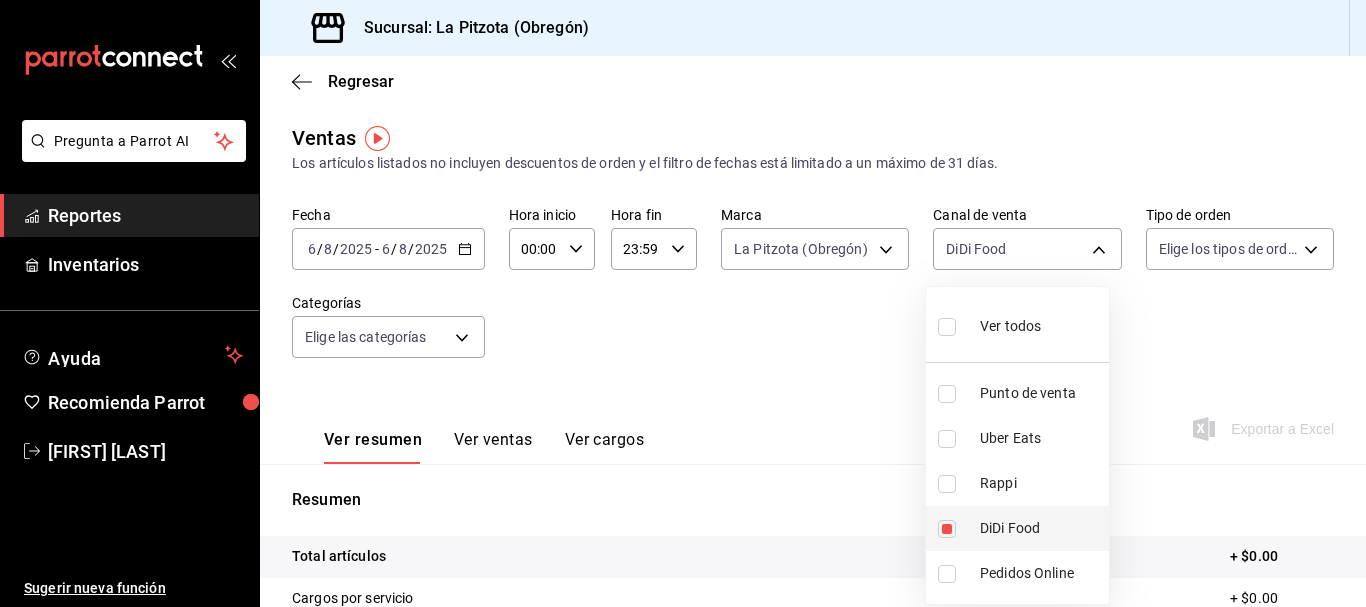 click at bounding box center (947, 529) 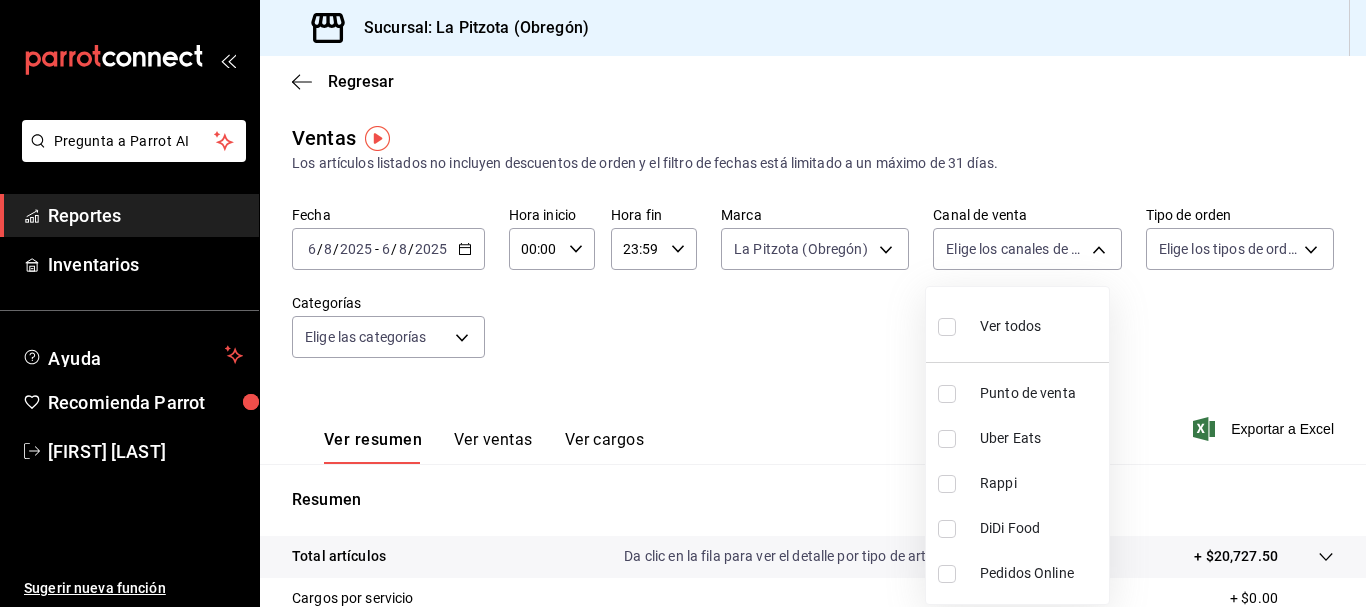 click at bounding box center [947, 439] 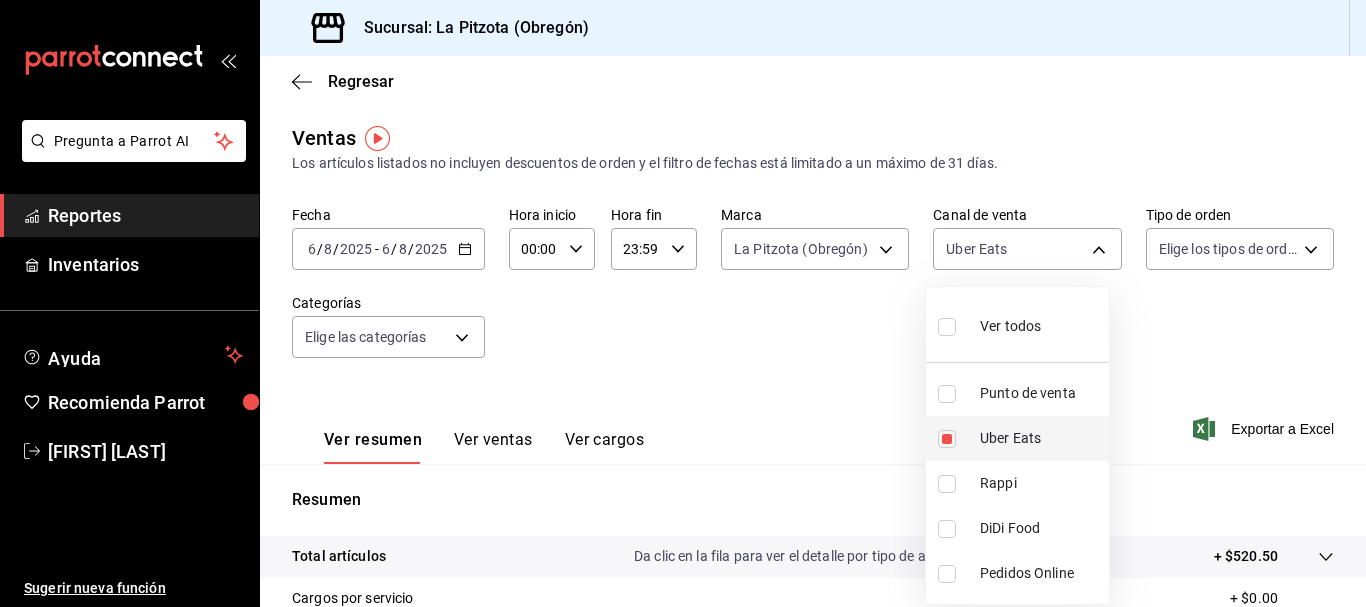 click at bounding box center (947, 439) 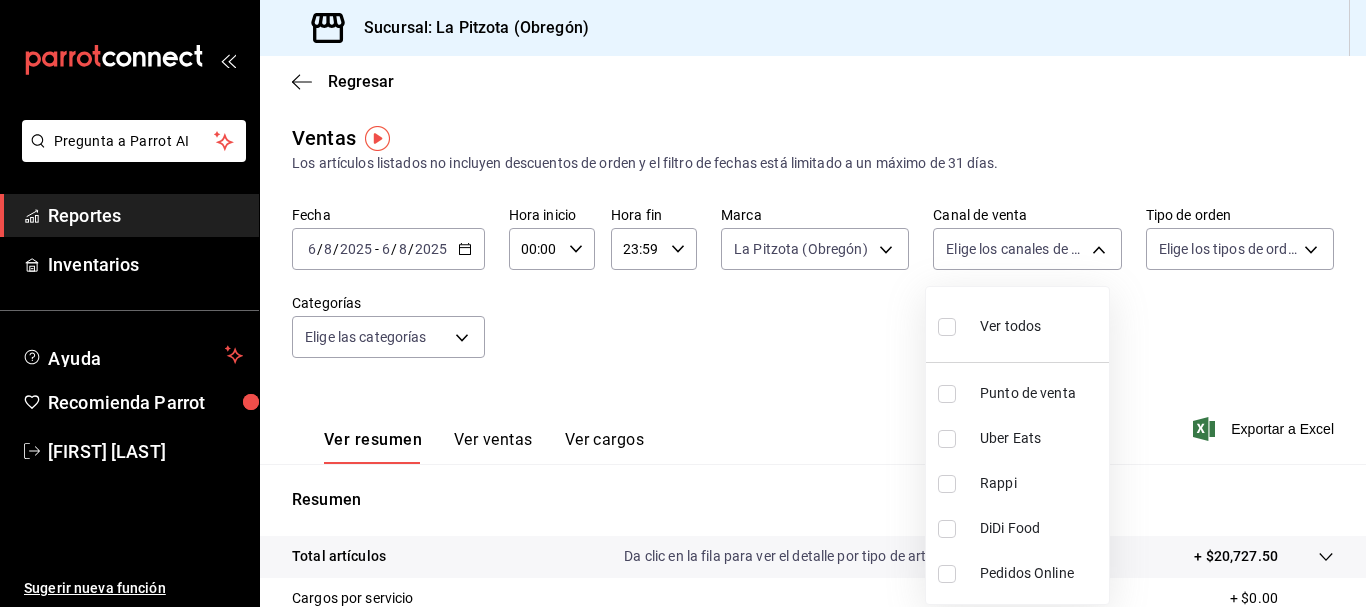 click at bounding box center (947, 484) 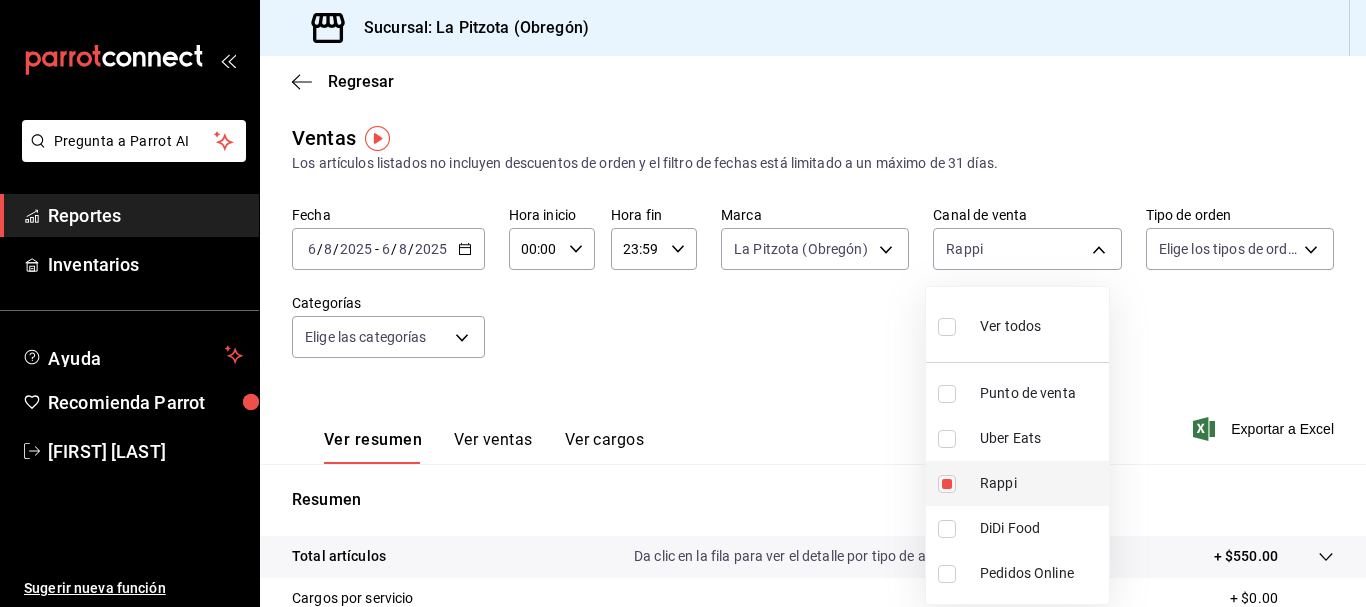 click at bounding box center [947, 484] 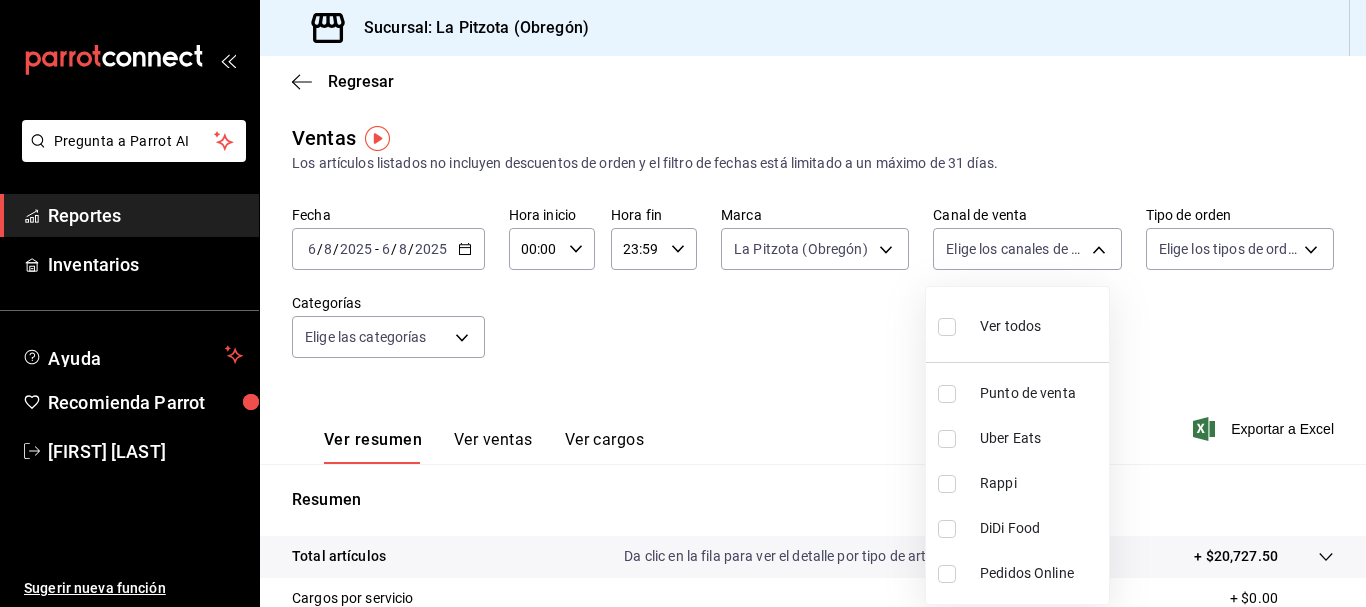 click at bounding box center (947, 439) 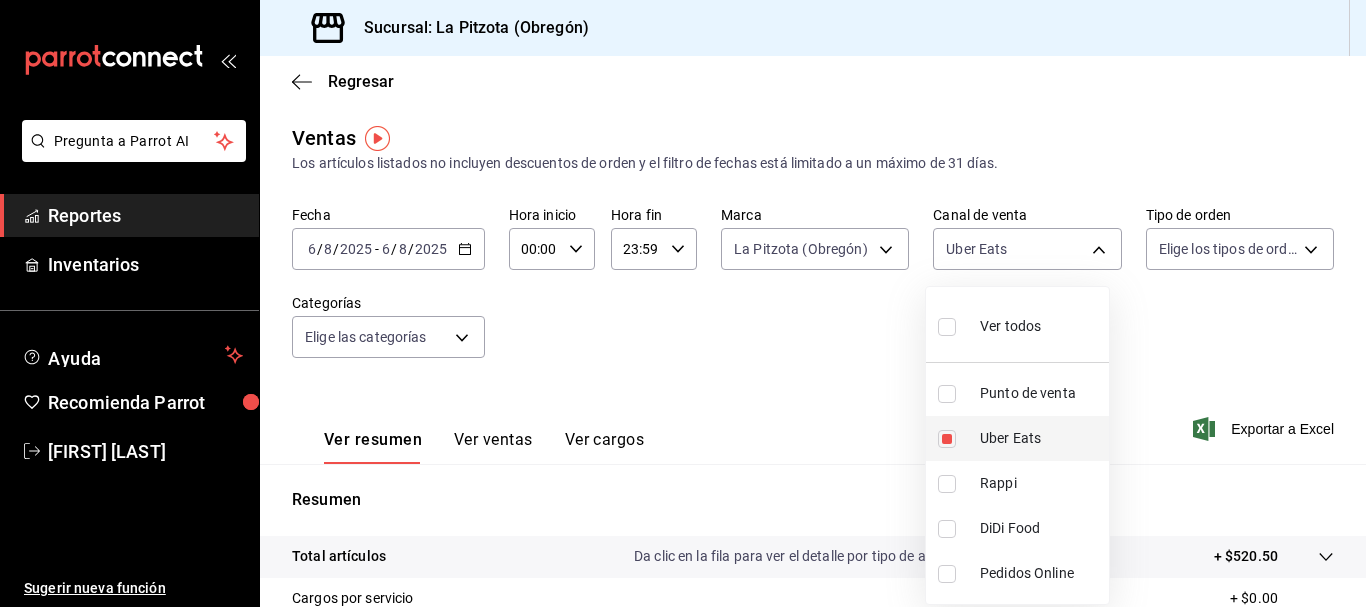 click at bounding box center [947, 439] 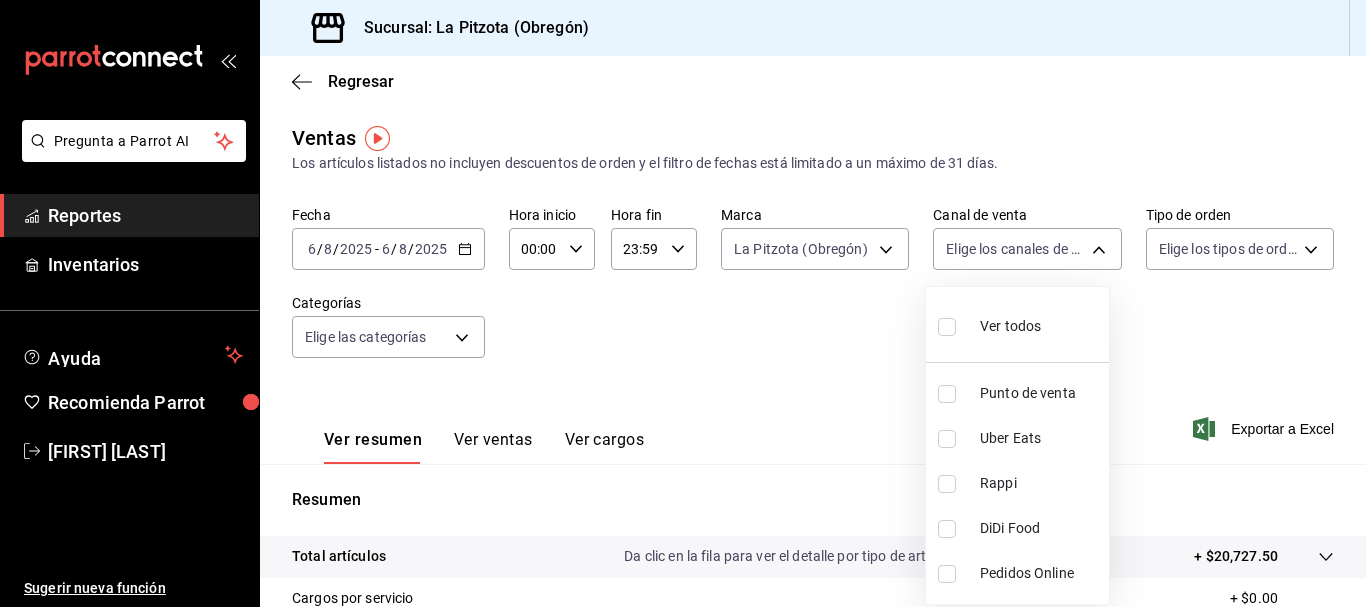 click at bounding box center (947, 394) 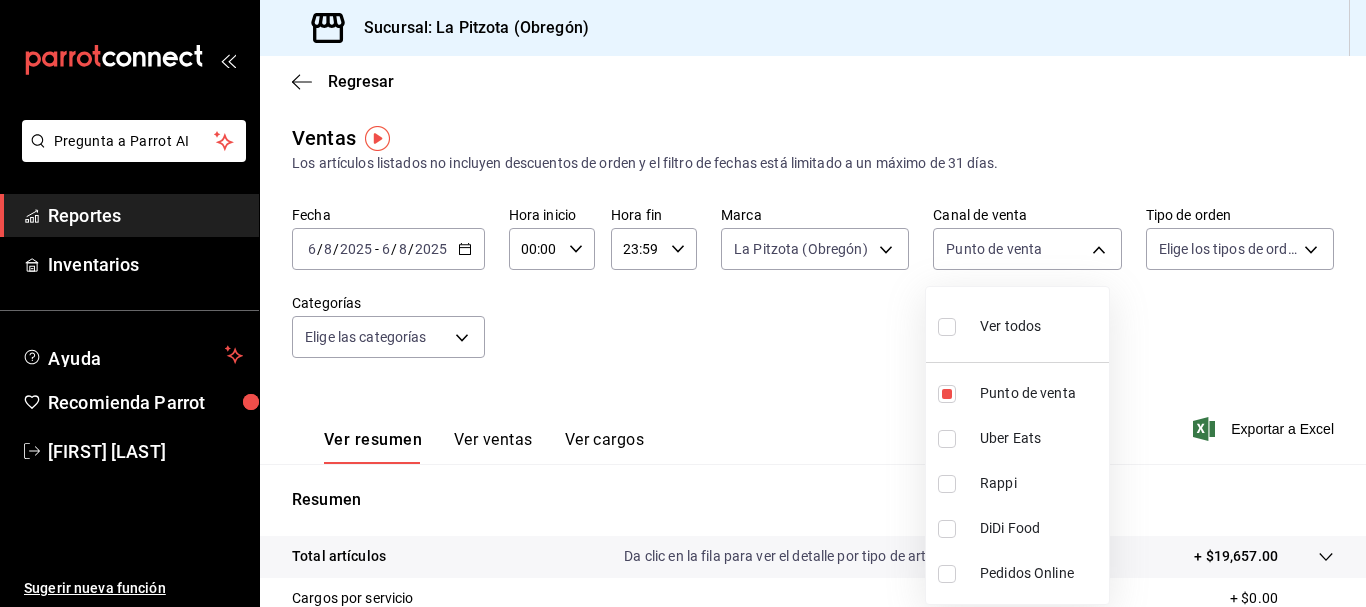 click at bounding box center (683, 303) 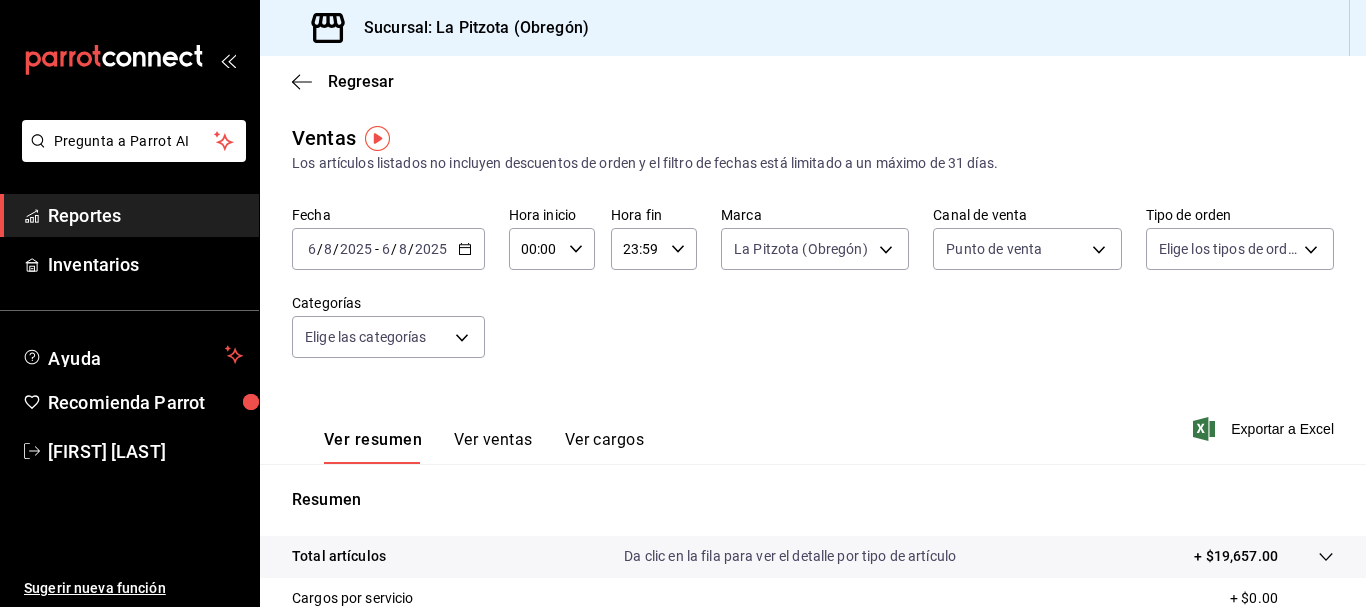 click on "Fecha 2025-08-06 6 / 8 / 2025 - 2025-08-06 6 / 8 / 2025 Hora inicio 00:00 Hora inicio Hora fin 23:59 Hora fin Marca La Pitzota ([CITY]) [UUID] Canal de venta Punto de venta PARROT Tipo de orden Elige los tipos de orden Categorías Elige las categorías" at bounding box center [813, 294] 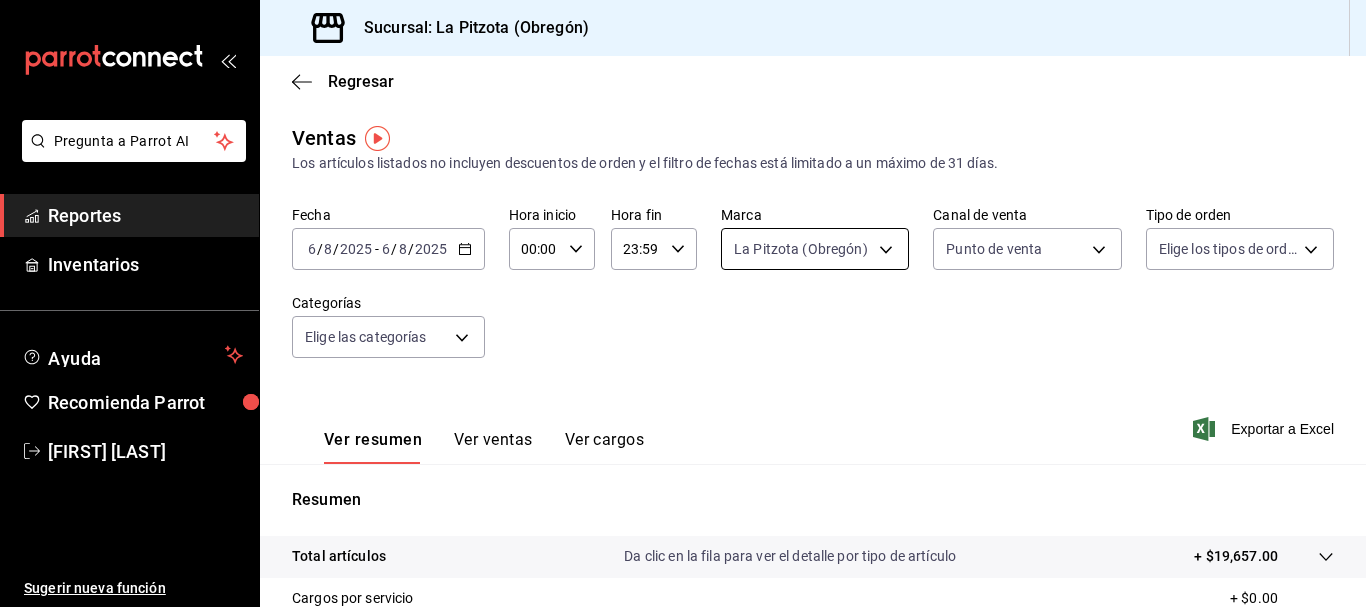 click on "Pregunta a Parrot AI Reportes   Inventarios   Ayuda Recomienda Parrot   [FIRST] [LAST]   Sugerir nueva función   Sucursal: La Pitzota ([CITY]) Regresar Ventas Los artículos listados no incluyen descuentos de orden y el filtro de fechas está limitado a un máximo de 31 días. Fecha 2025-08-06 6 / 8 / 2025 - 2025-08-06 6 / 8 / 2025 Hora inicio 00:00 Hora inicio Hora fin 23:59 Hora fin Marca La Pitzota ([CITY]) [UUID] Canal de venta Punto de venta PARROT Tipo de orden Elige los tipos de orden Categorías Elige las categorías Ver resumen Ver ventas Ver cargos Exportar a Excel Resumen Total artículos Da clic en la fila para ver el detalle por tipo de artículo + $19,657.00 Cargos por servicio + $0.00 Venta bruta = $19,657.00 Descuentos totales - $0.00 Certificados de regalo - $0.00 Venta total = $19,657.00 Impuestos - $2,711.31 Venta neta = $16,945.69 Pregunta a Parrot AI Reportes   Inventarios   Ayuda Recomienda Parrot   [FIRST] [LAST]   Sugerir nueva función   Ir a video" at bounding box center [683, 303] 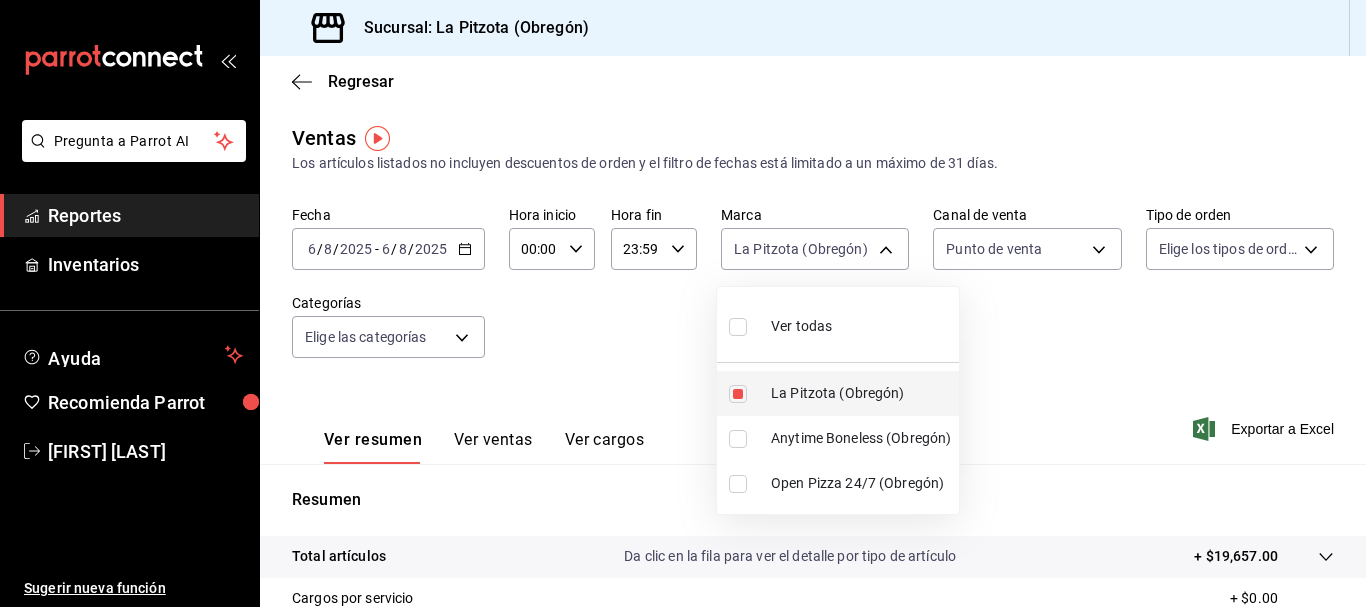 click at bounding box center (742, 394) 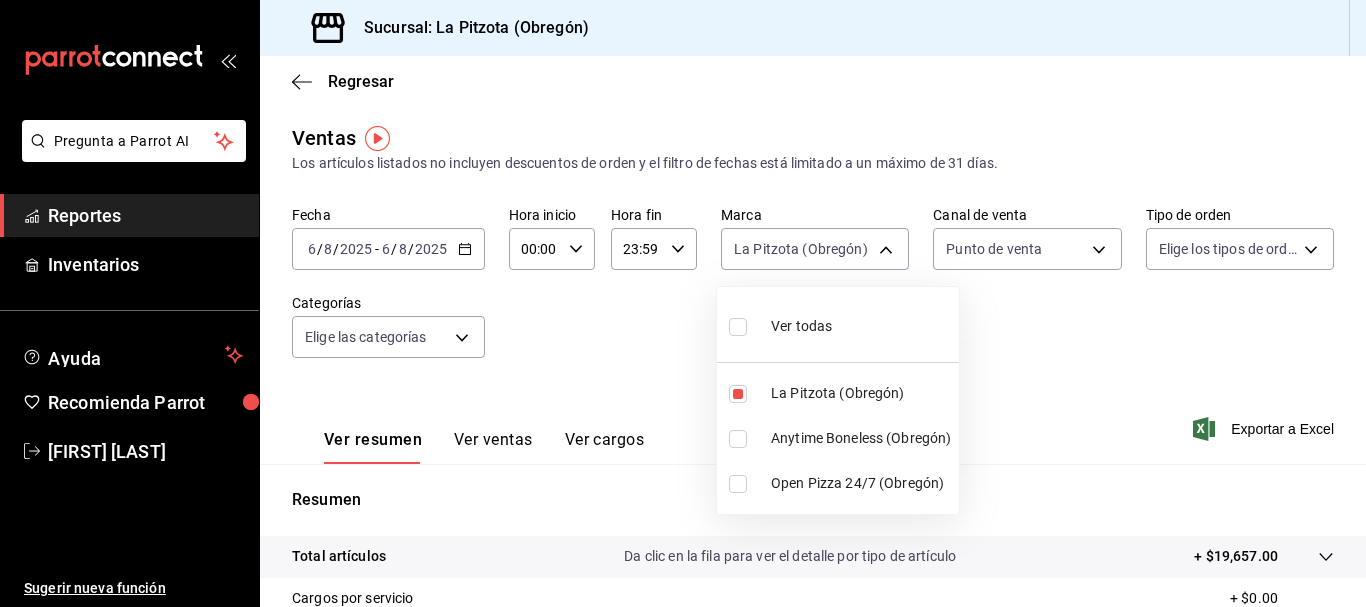 type on "3722eccf-6cf2-48cd-b838-7de1340e0a71" 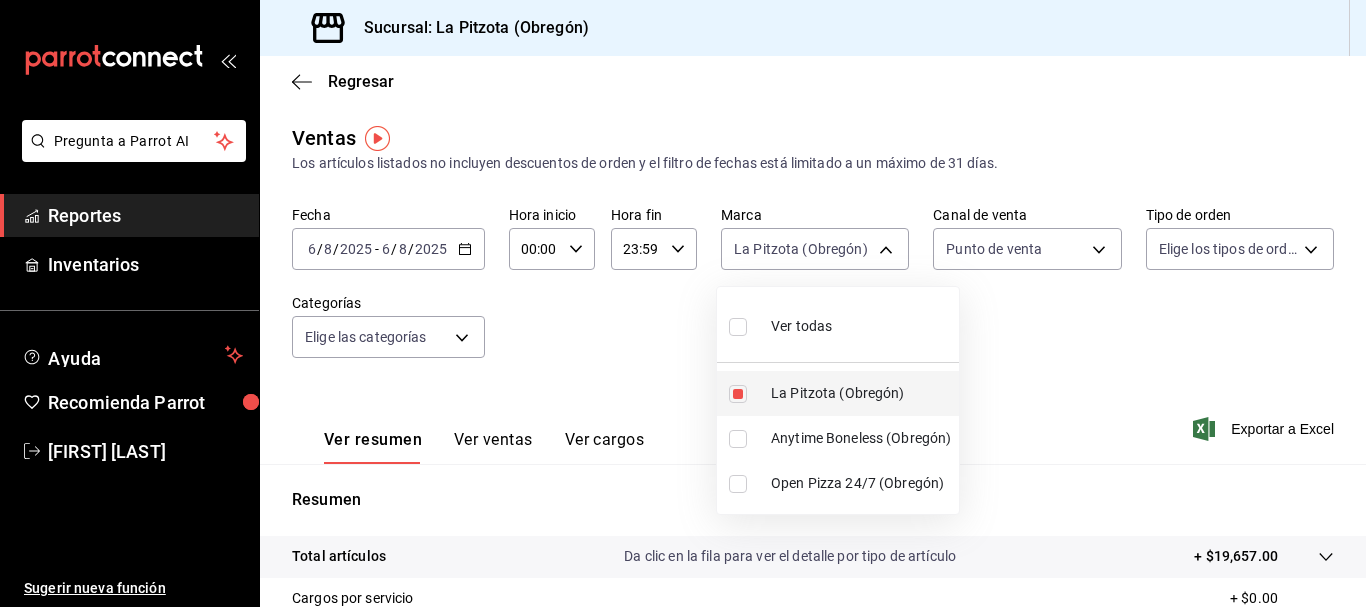 click at bounding box center [738, 394] 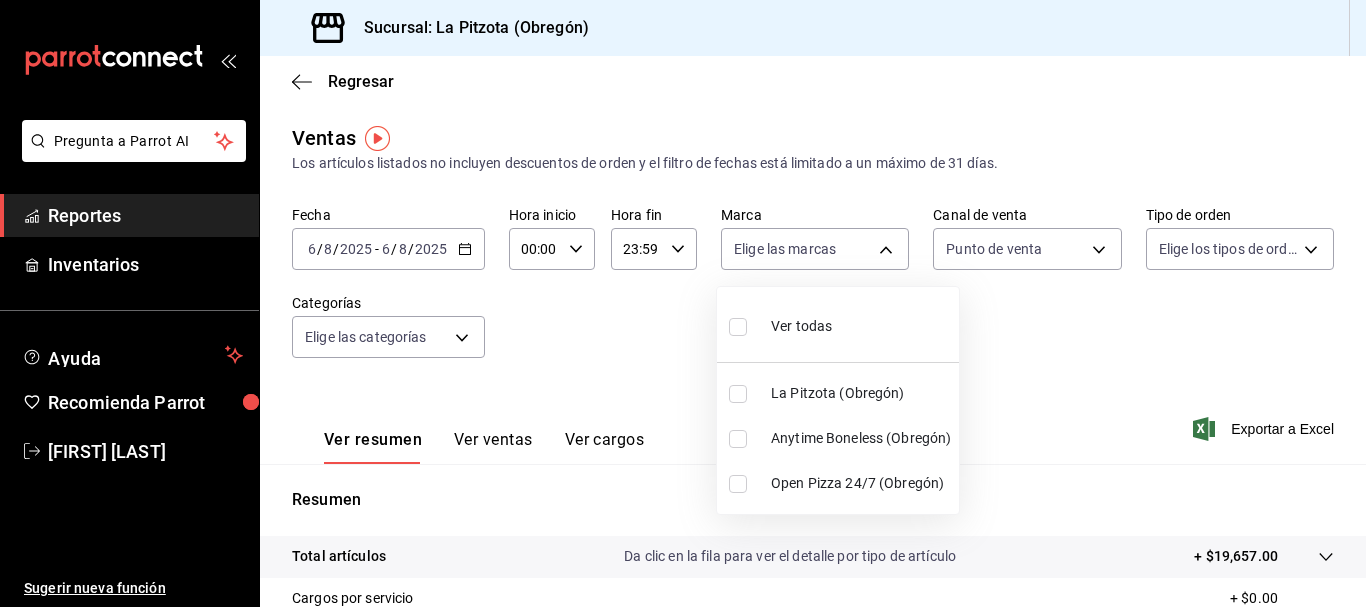 drag, startPoint x: 1197, startPoint y: 561, endPoint x: 1239, endPoint y: 556, distance: 42.296574 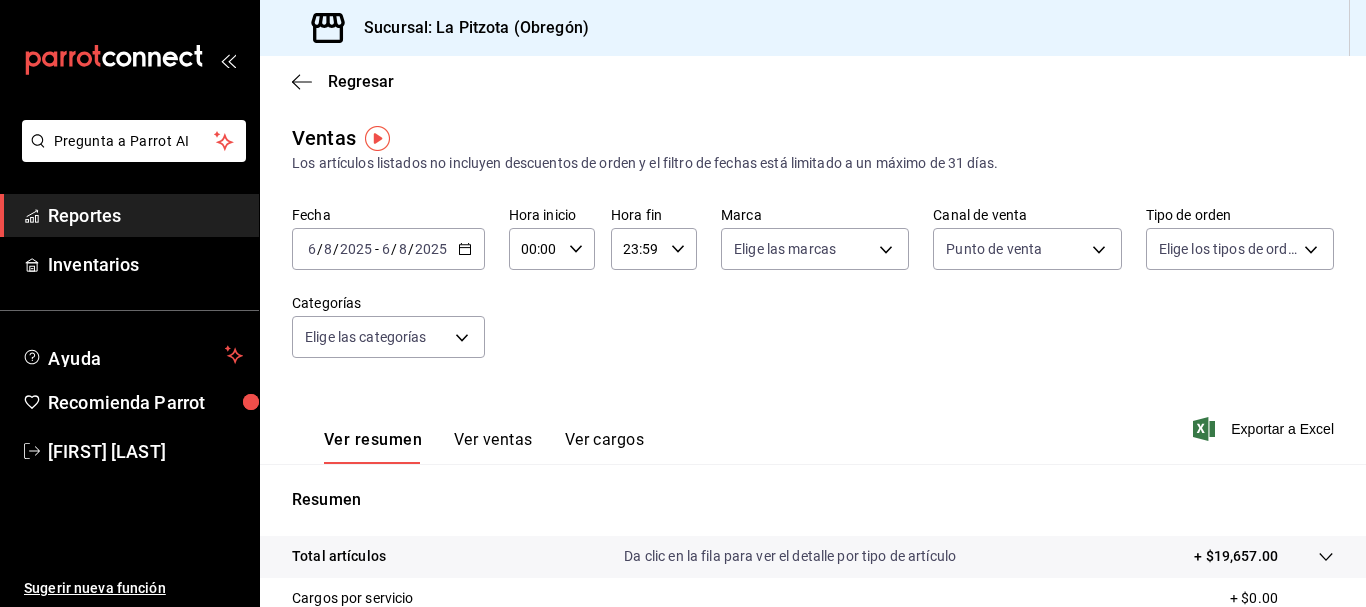 click on "Ver ventas" at bounding box center (493, 447) 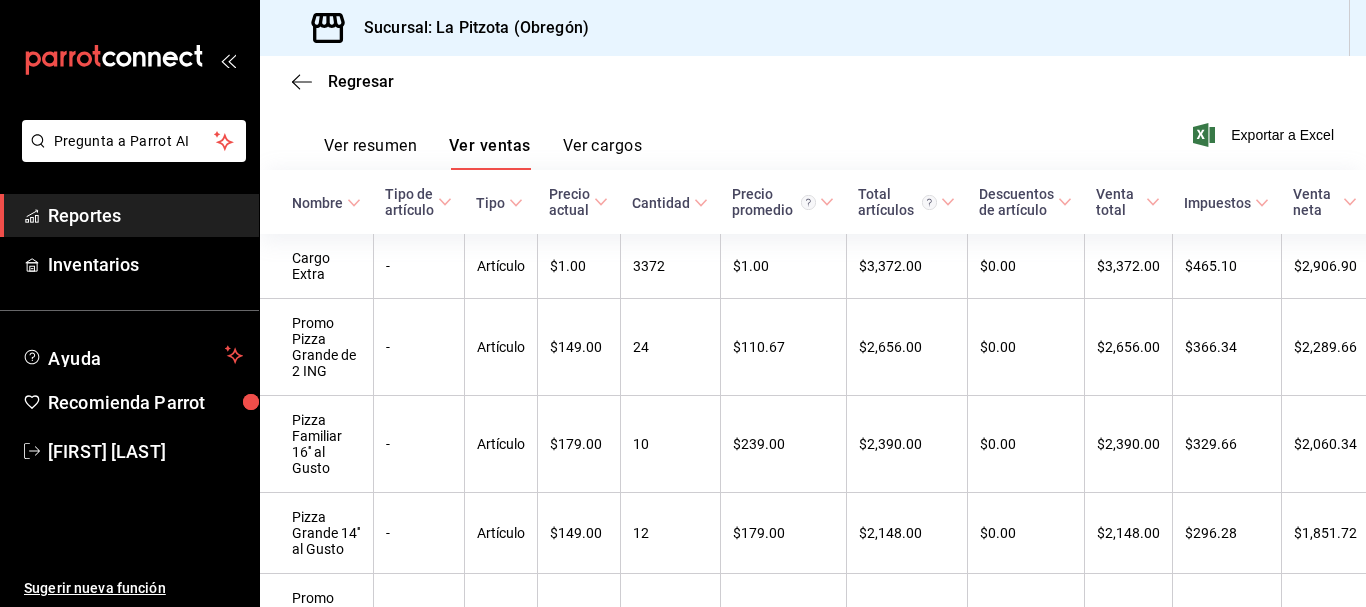 scroll, scrollTop: 325, scrollLeft: 0, axis: vertical 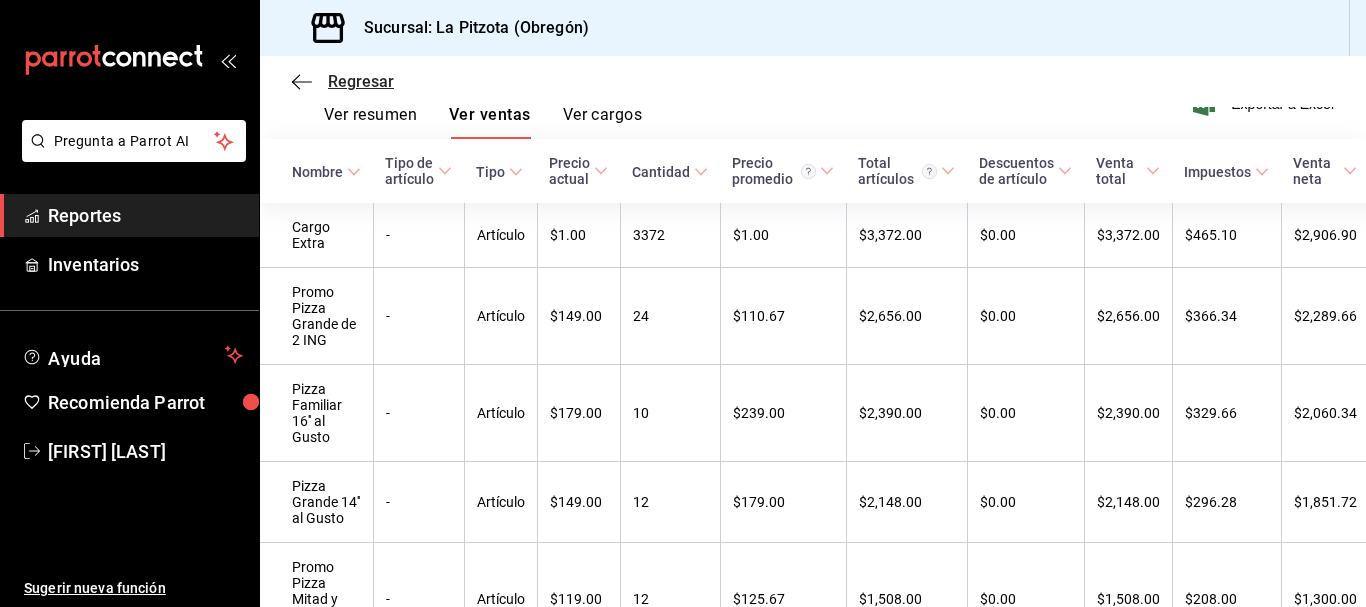 click on "Regresar" at bounding box center (361, 81) 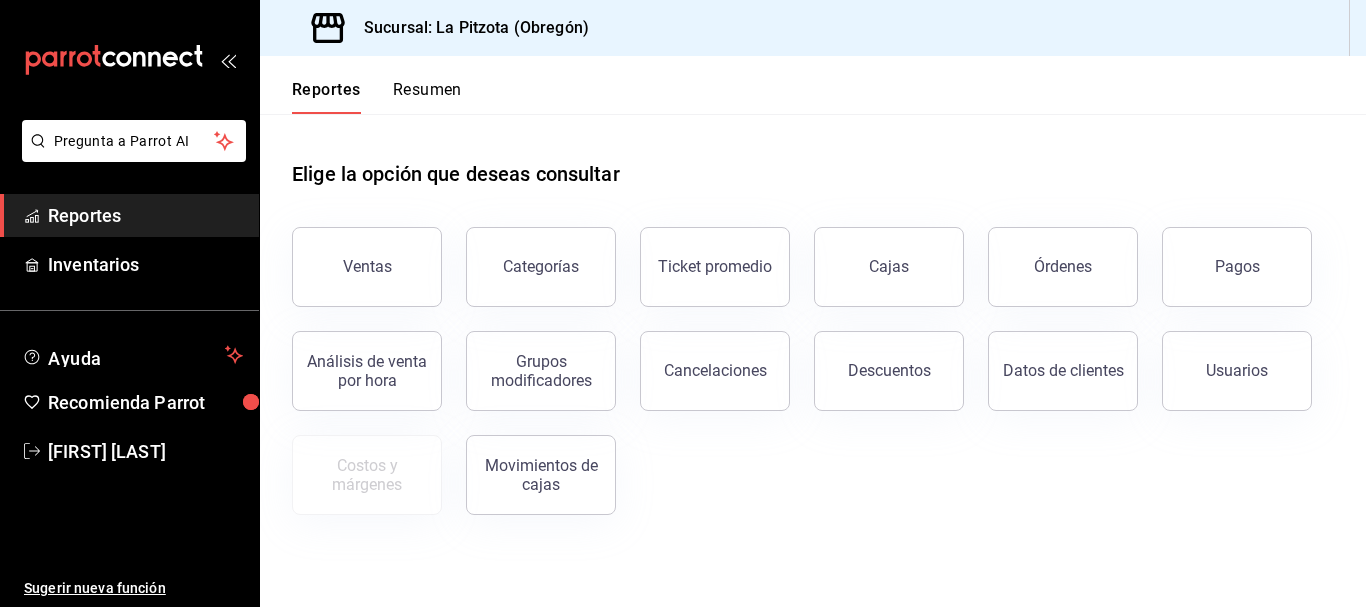 click on "Resumen" at bounding box center (427, 97) 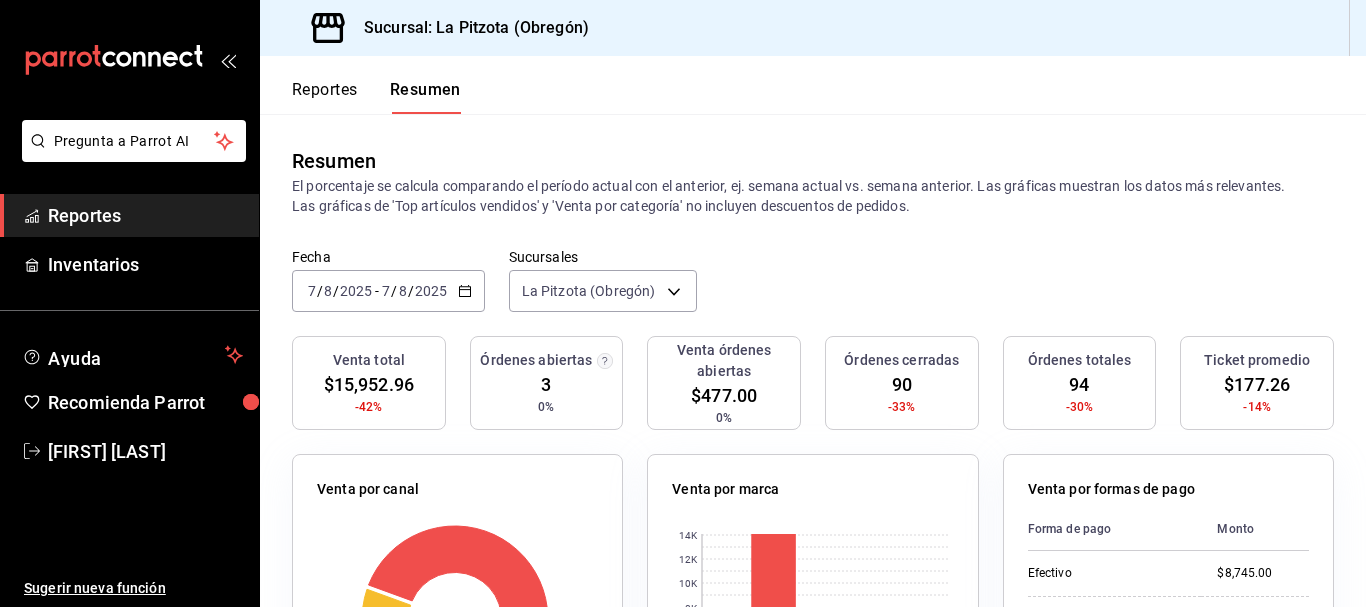 click on "2025-08-07 7 / 8 / 2025 - 2025-08-07 7 / 8 / 2025" at bounding box center [388, 291] 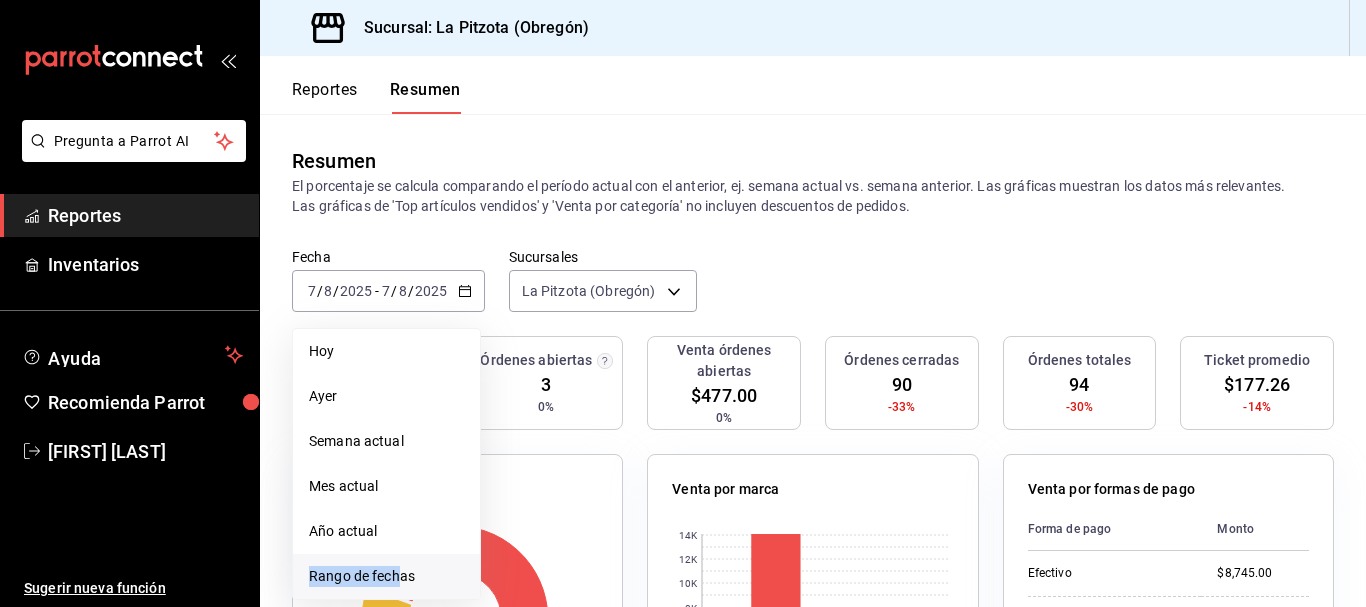 drag, startPoint x: 399, startPoint y: 552, endPoint x: 395, endPoint y: 564, distance: 12.649111 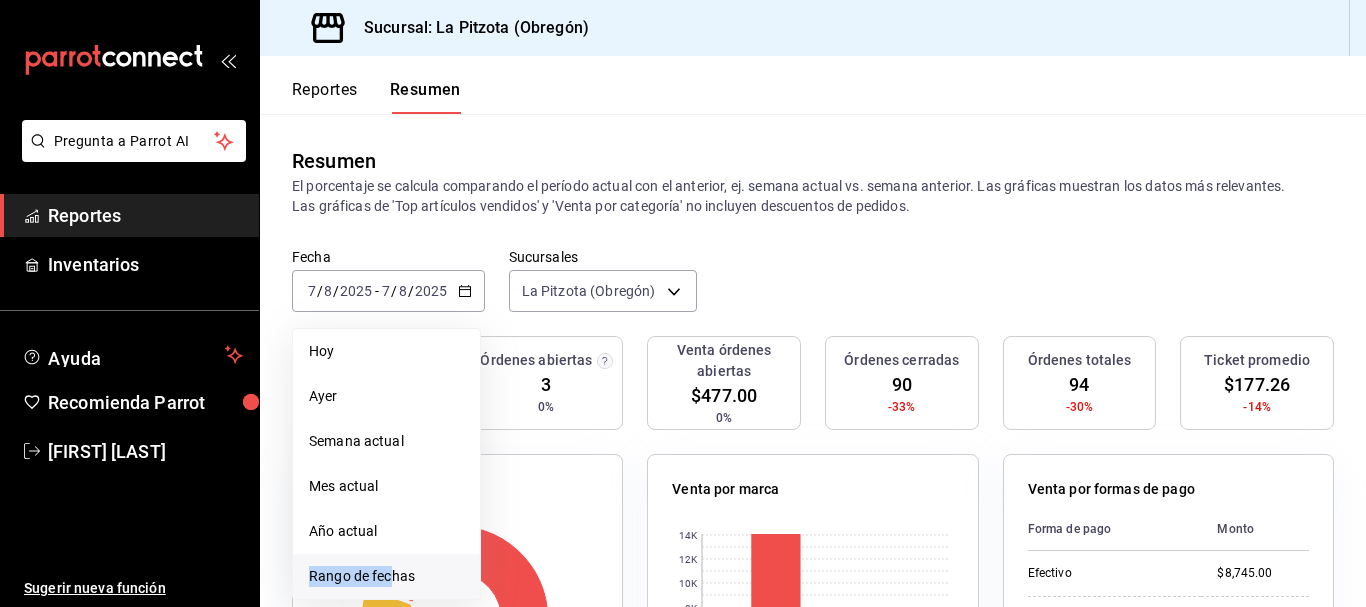 click on "Rango de fechas" at bounding box center [386, 576] 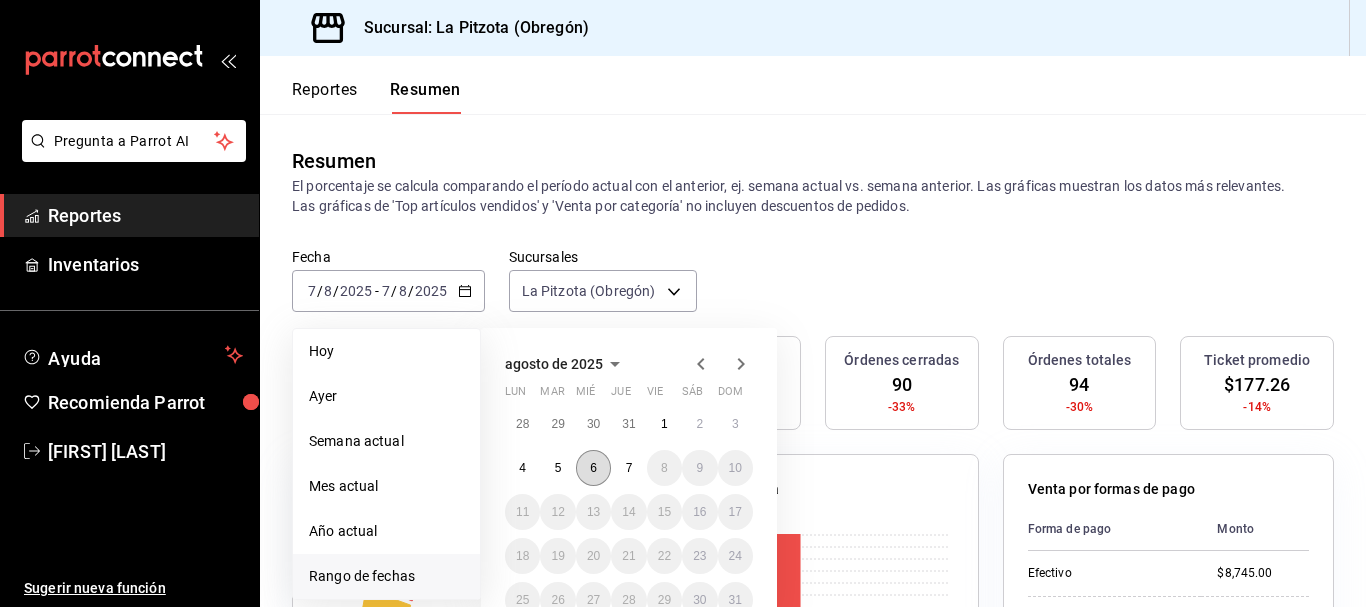click on "6" at bounding box center [593, 468] 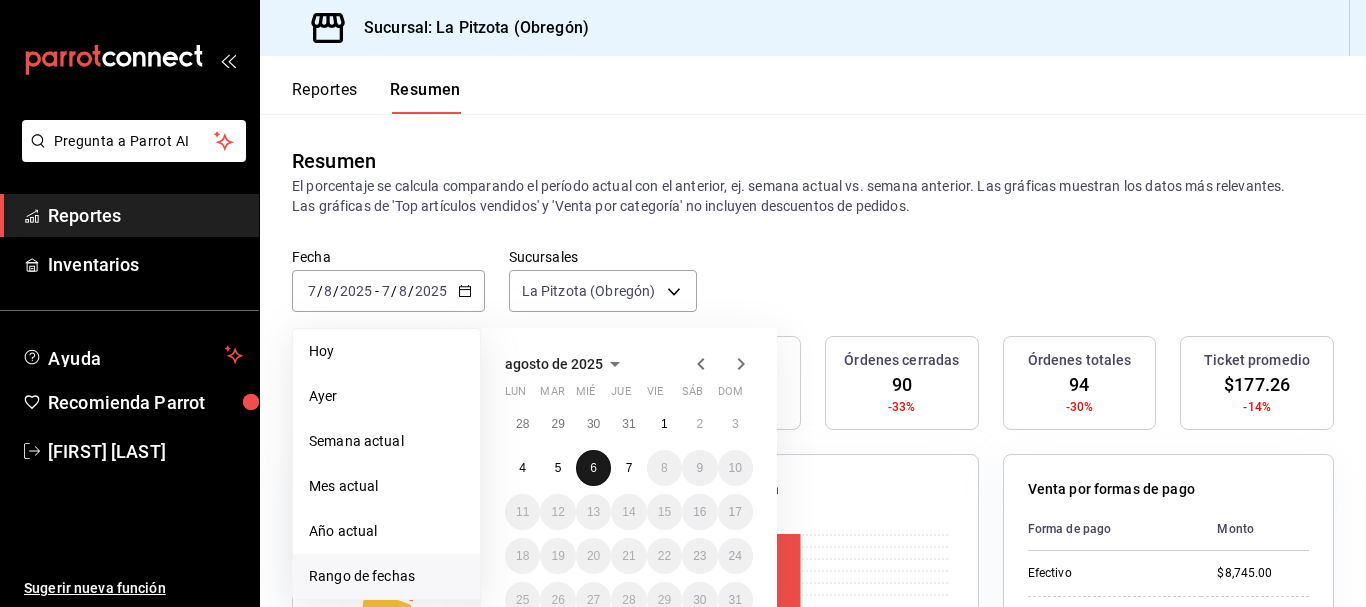 click on "6" at bounding box center (593, 468) 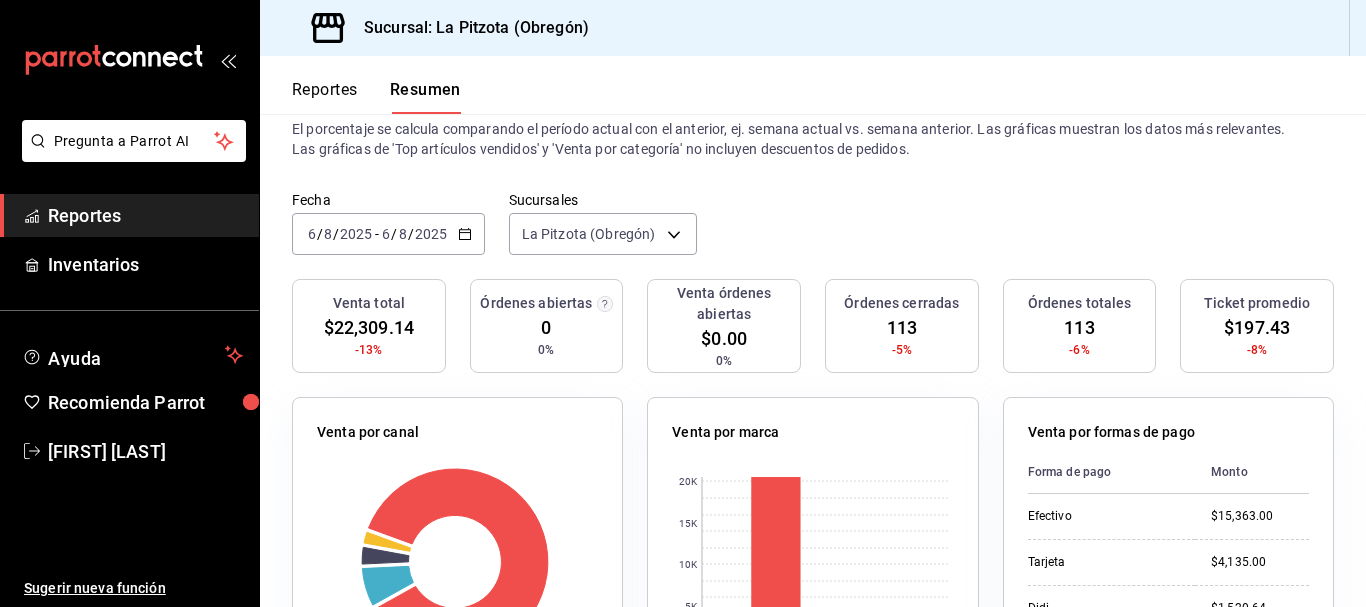 scroll, scrollTop: 67, scrollLeft: 0, axis: vertical 